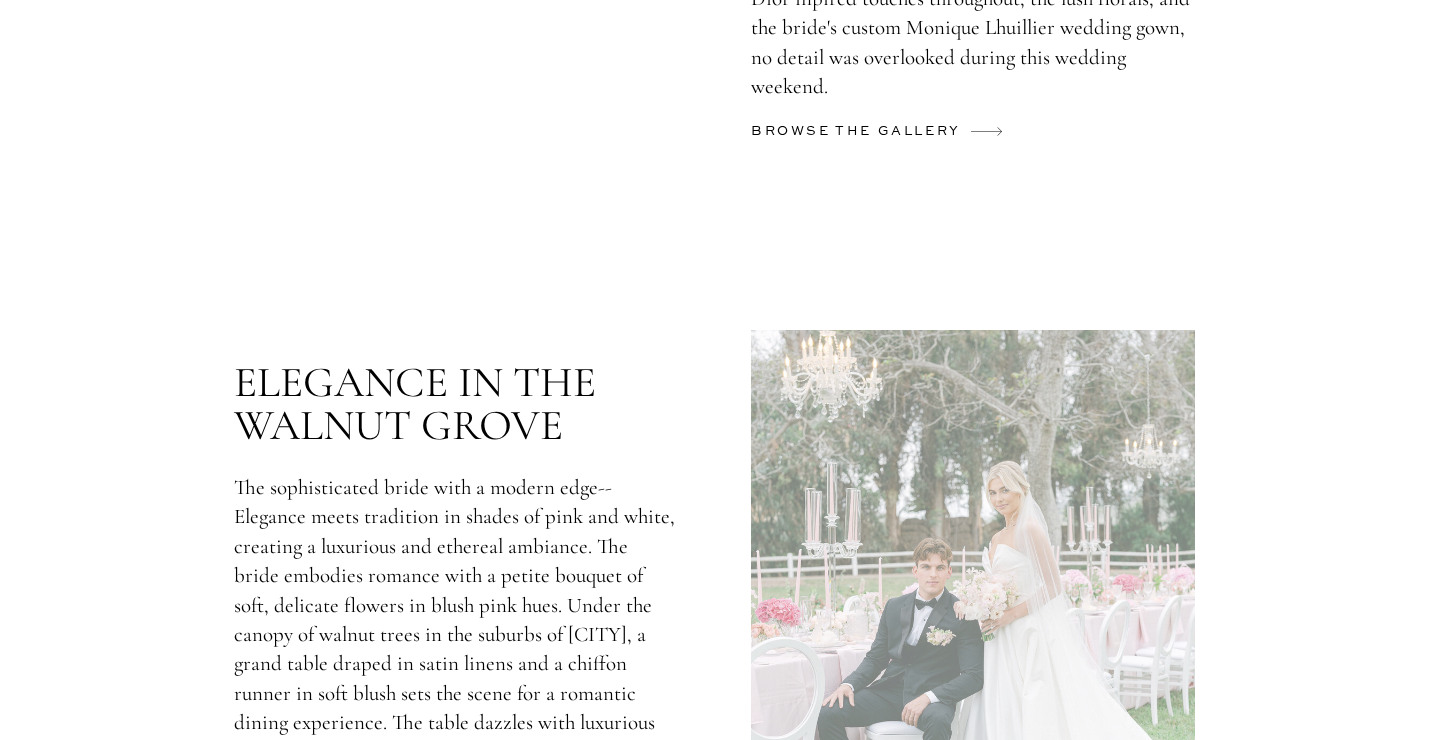 scroll, scrollTop: 5508, scrollLeft: 0, axis: vertical 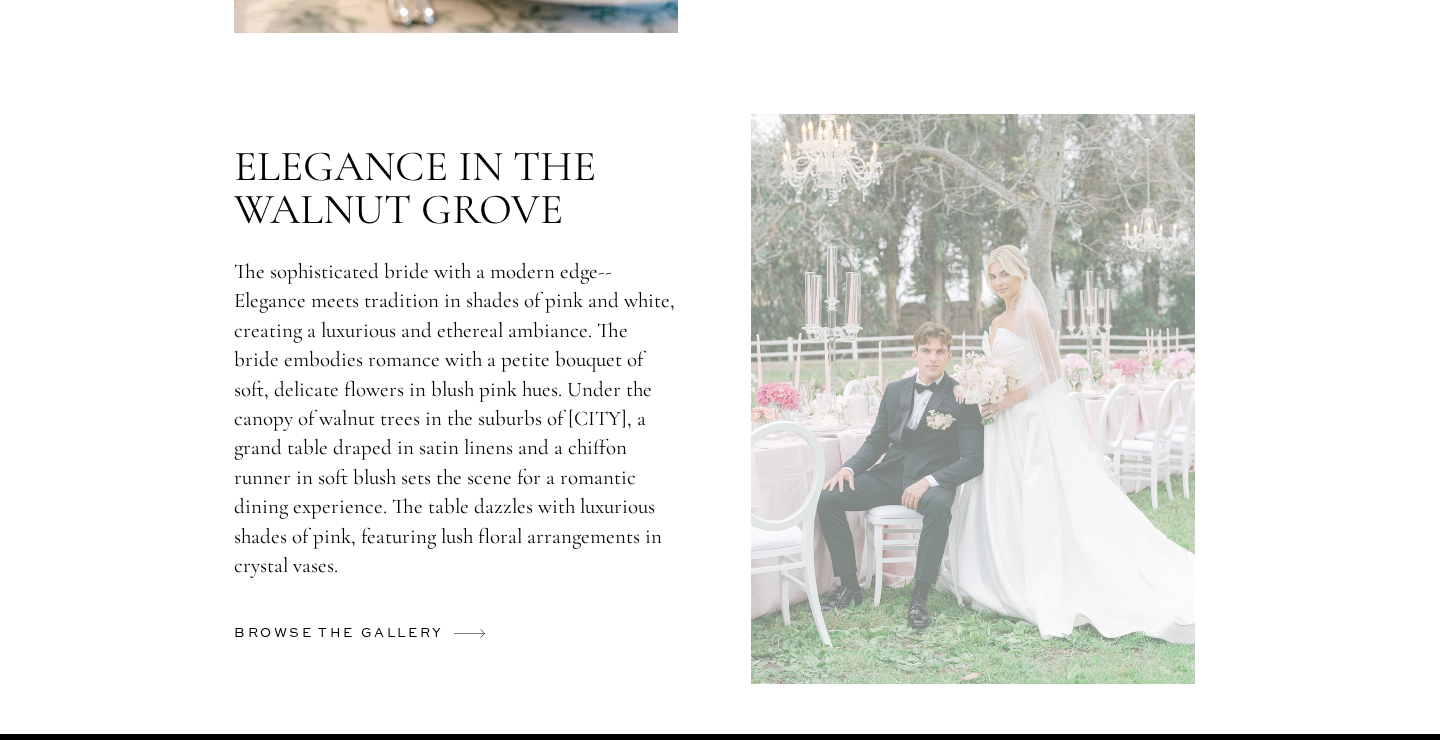 click at bounding box center [973, 399] 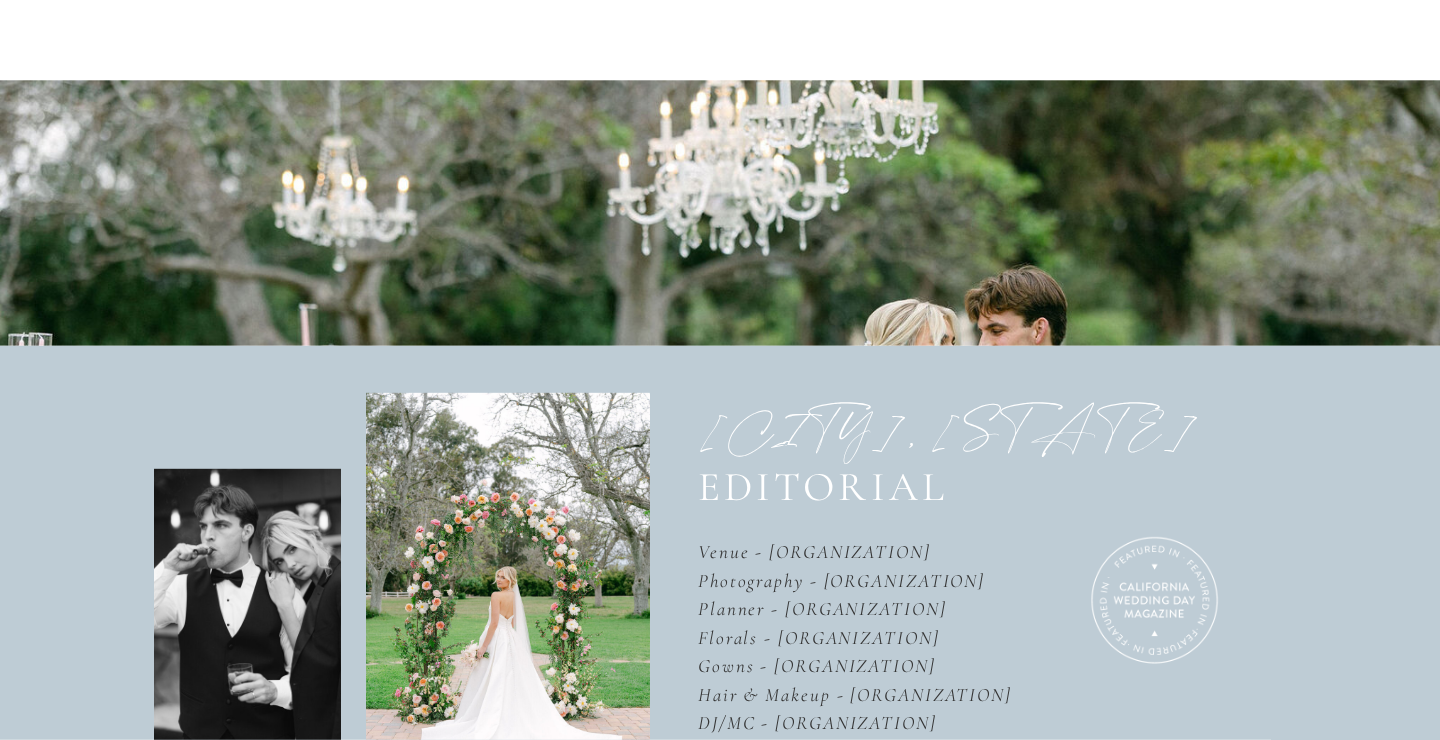 scroll, scrollTop: 0, scrollLeft: 0, axis: both 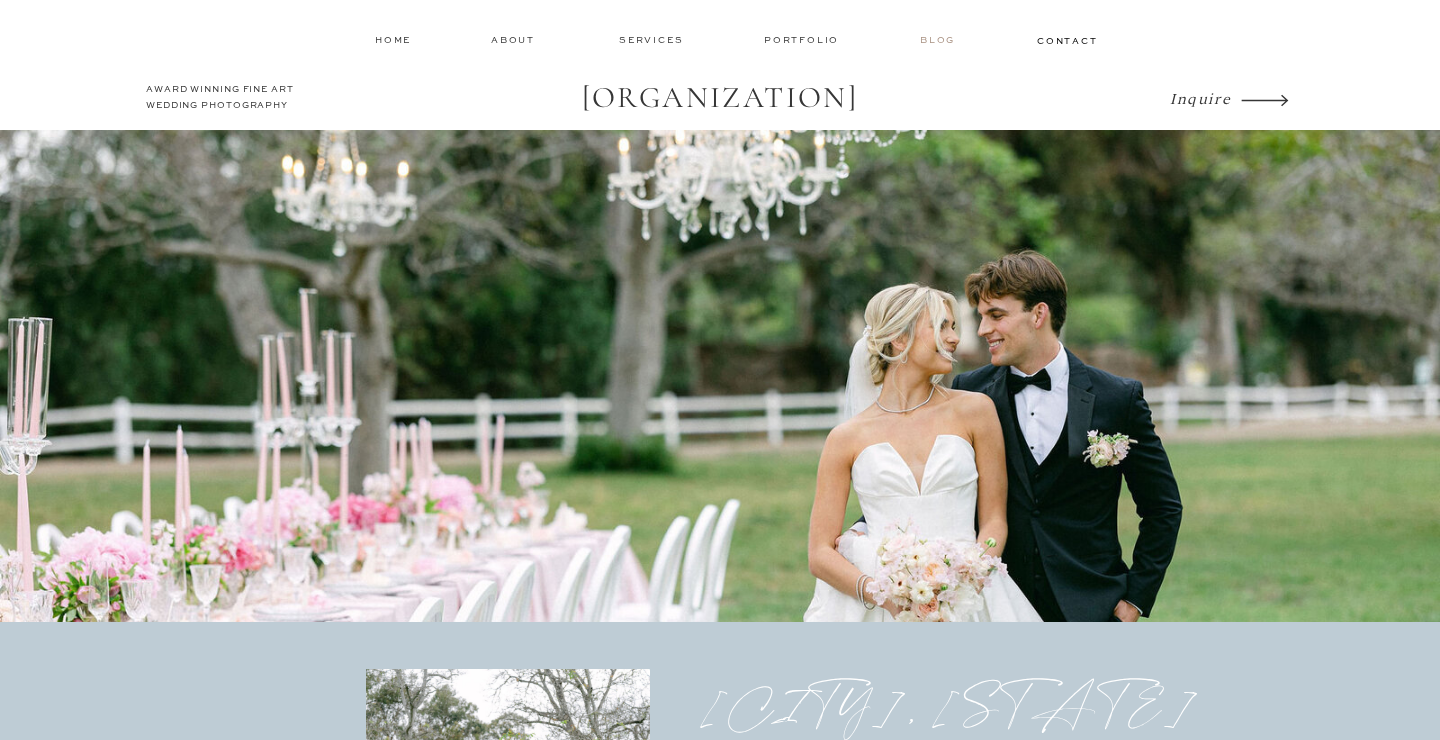 click on "Blog" at bounding box center (940, 40) 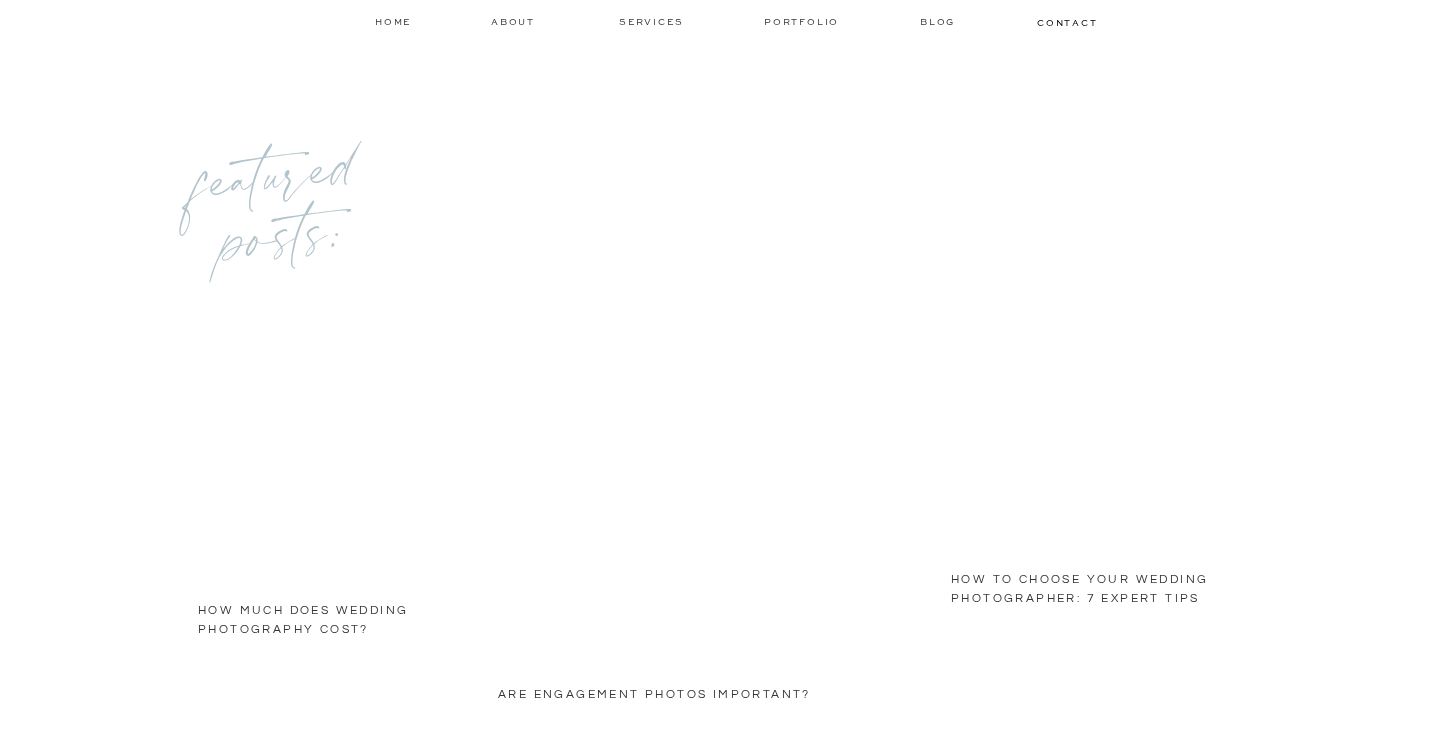 scroll, scrollTop: 1512, scrollLeft: 0, axis: vertical 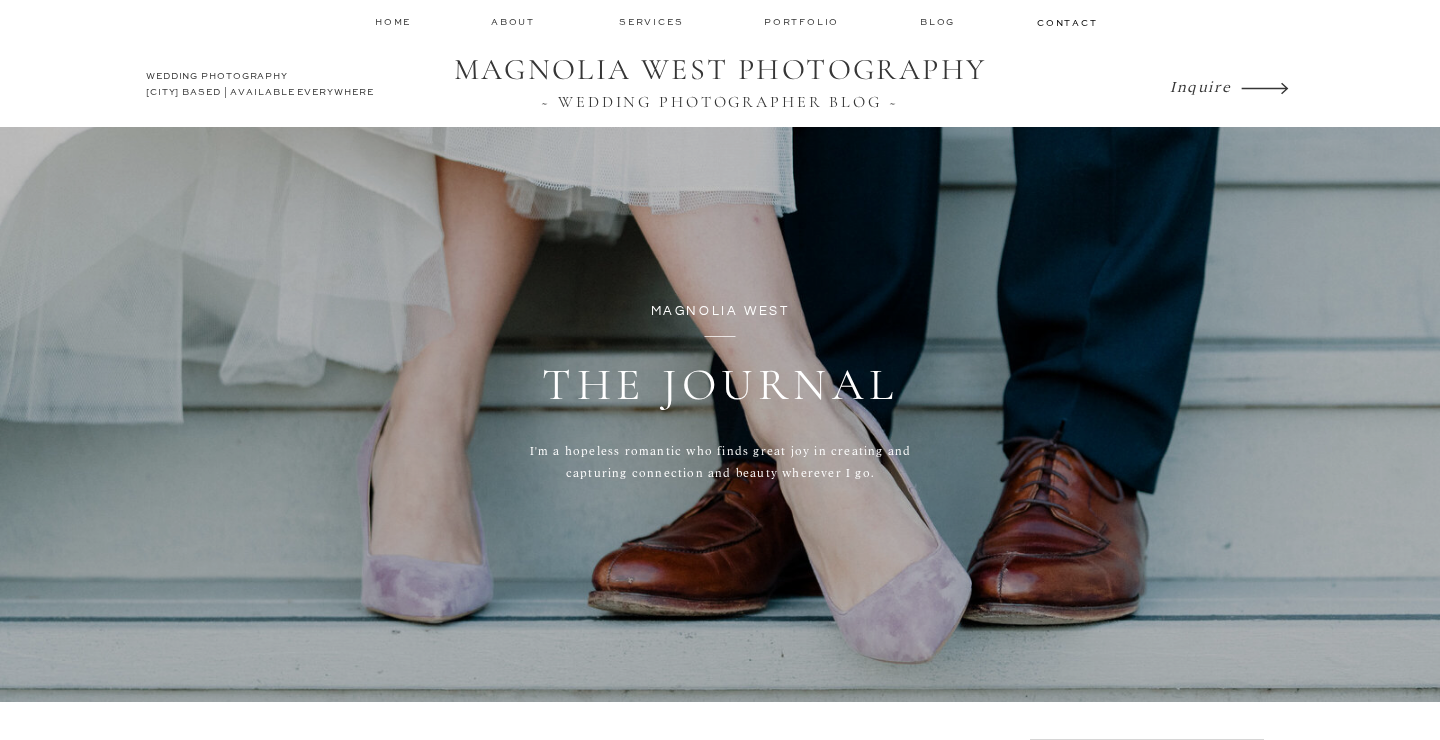 click on "Inquire" at bounding box center (1200, 85) 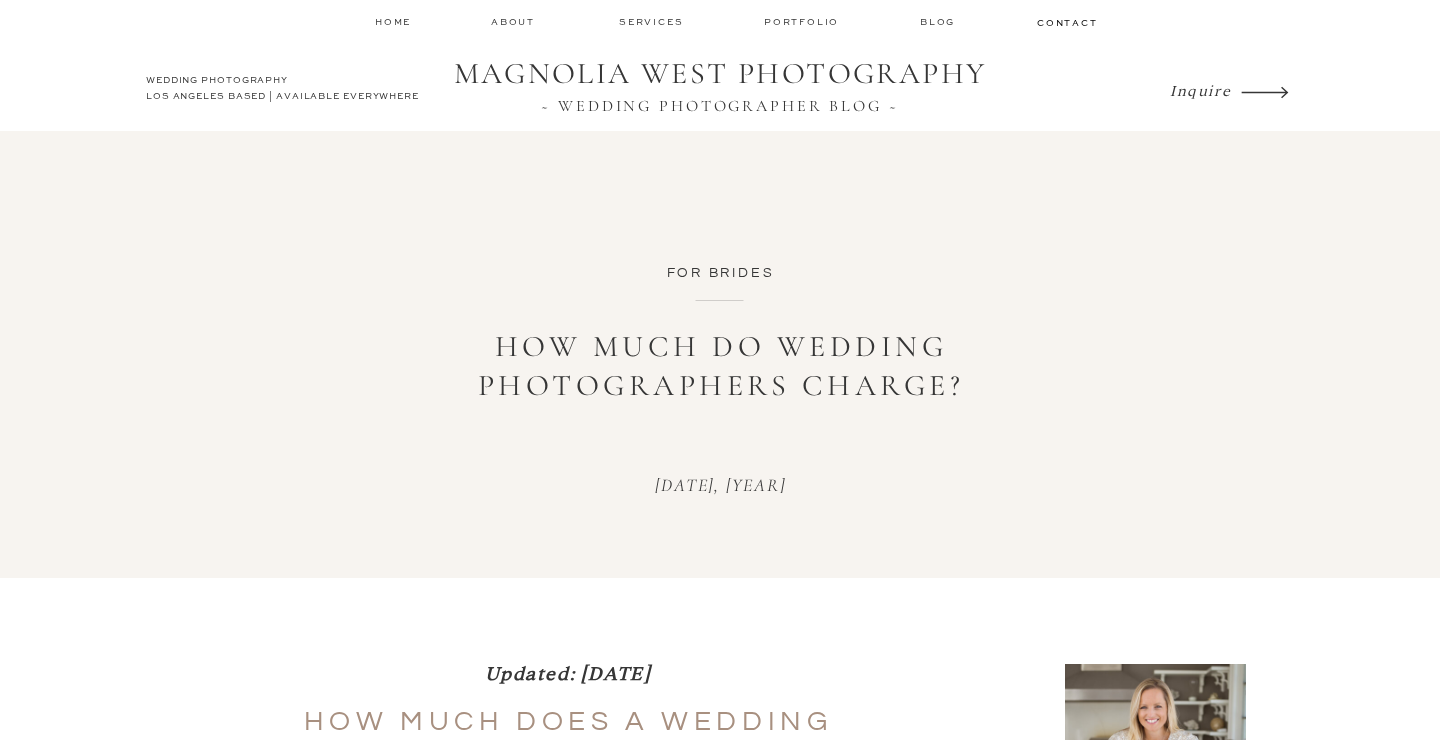 scroll, scrollTop: 0, scrollLeft: 0, axis: both 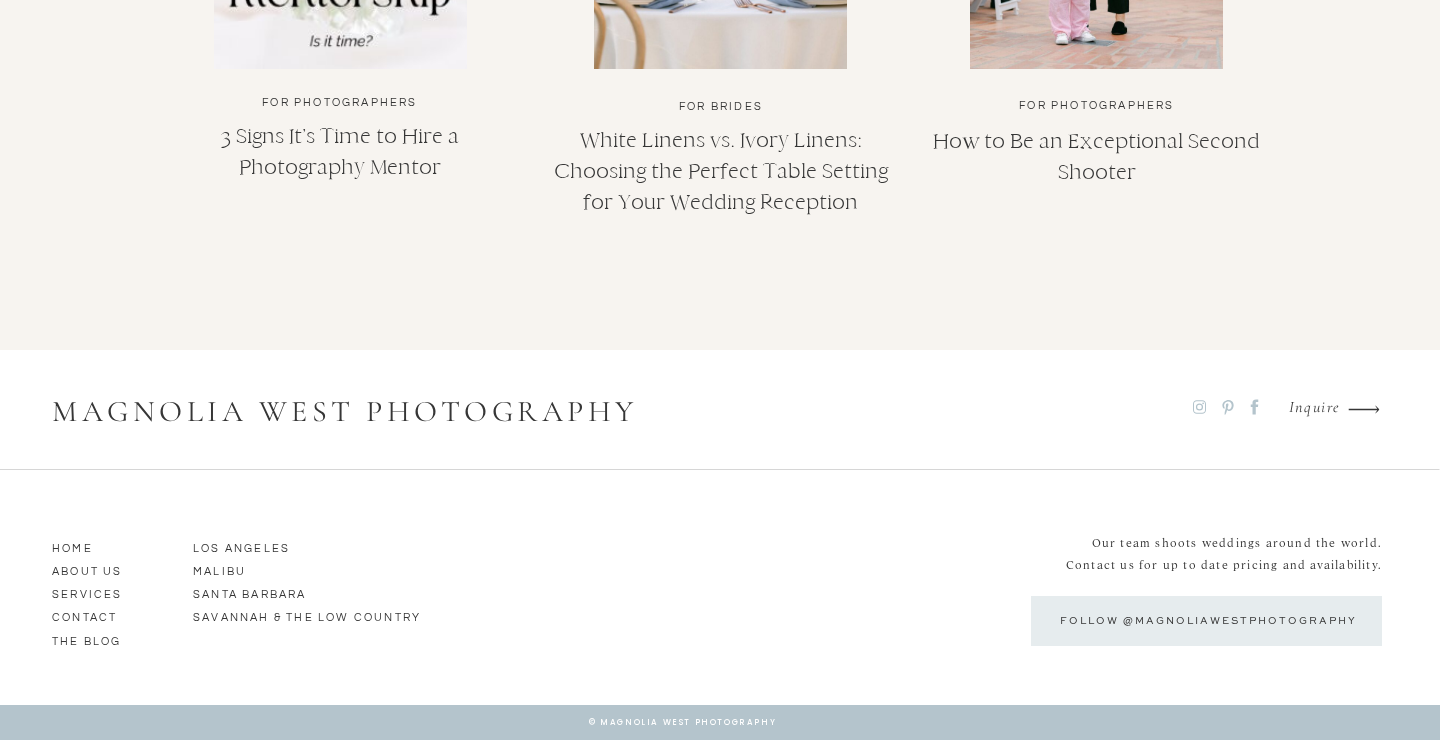 click on "follow @magnoliawestphotography" at bounding box center [1208, 621] 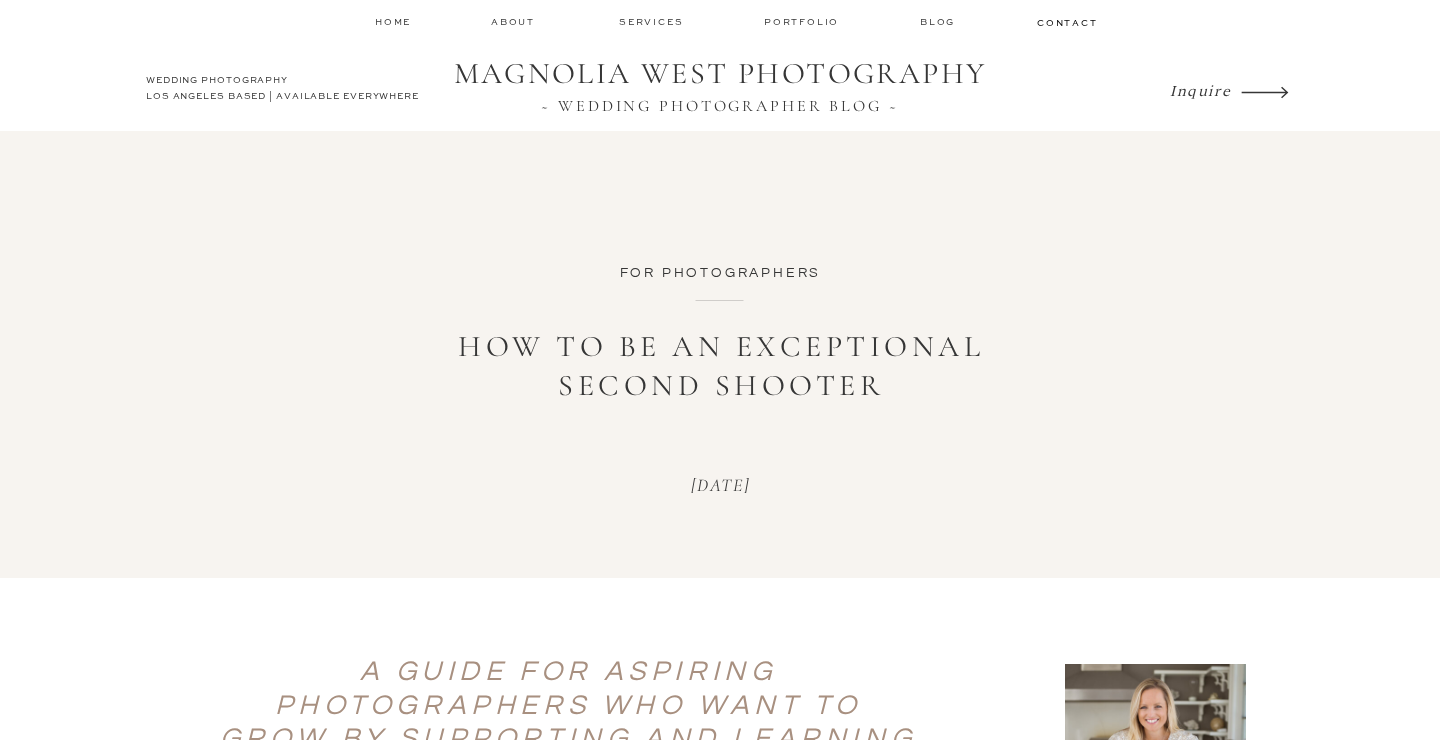 scroll, scrollTop: 0, scrollLeft: 0, axis: both 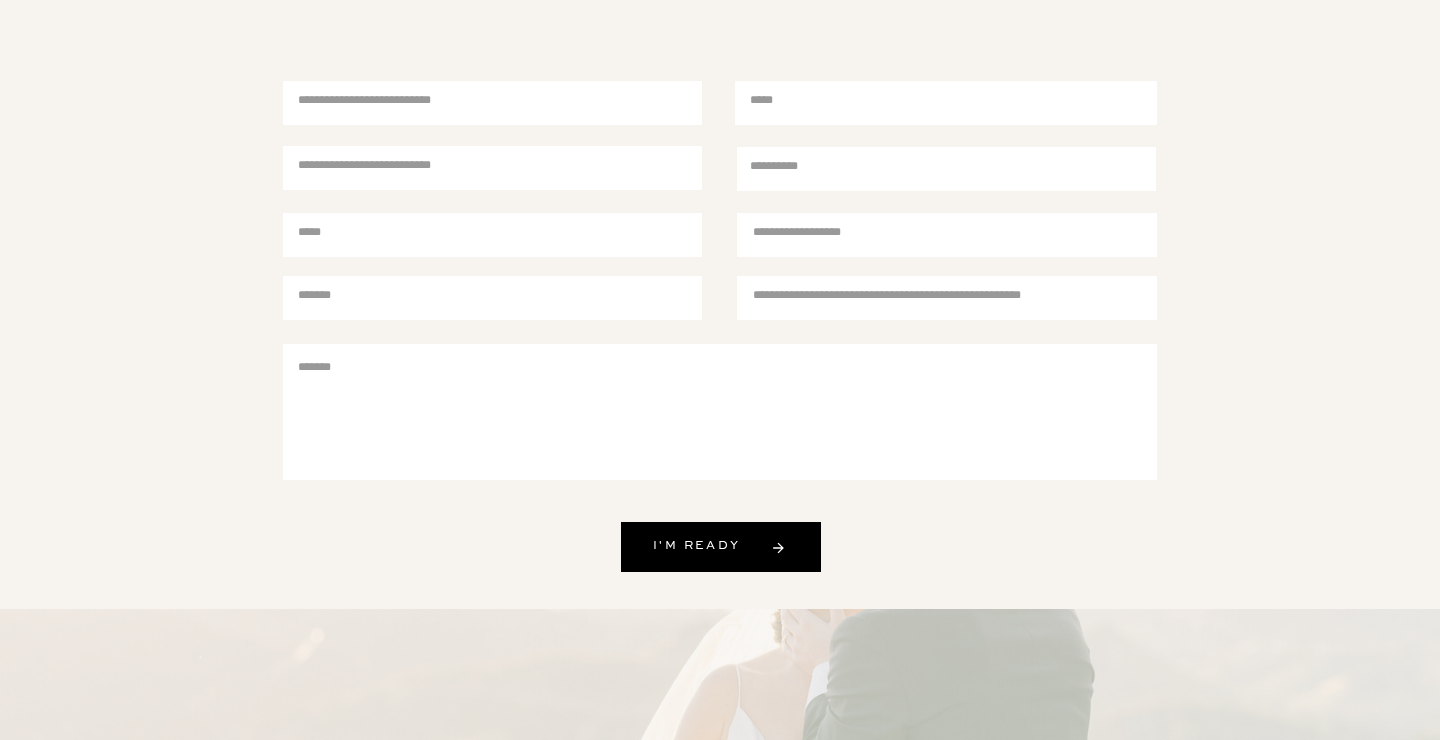click at bounding box center [933, 234] 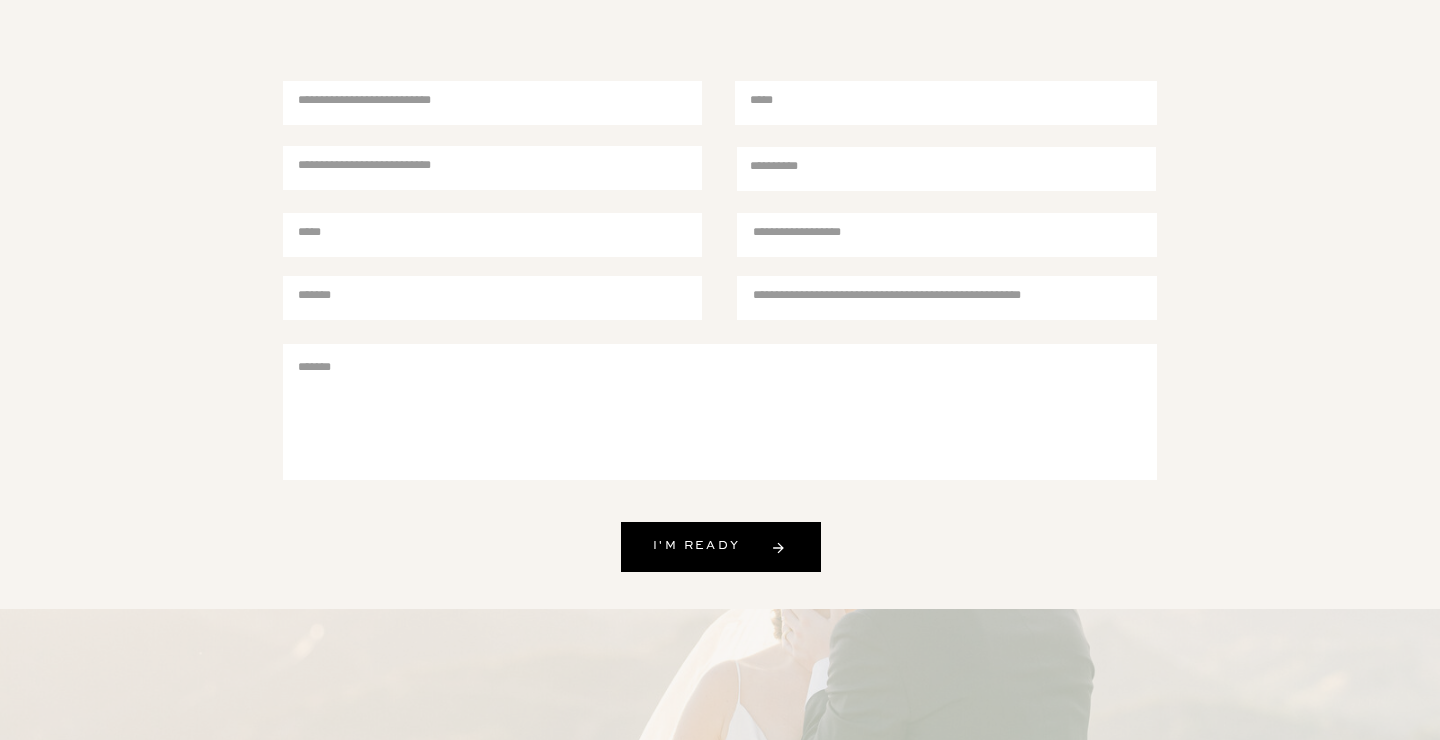 scroll, scrollTop: 648, scrollLeft: 0, axis: vertical 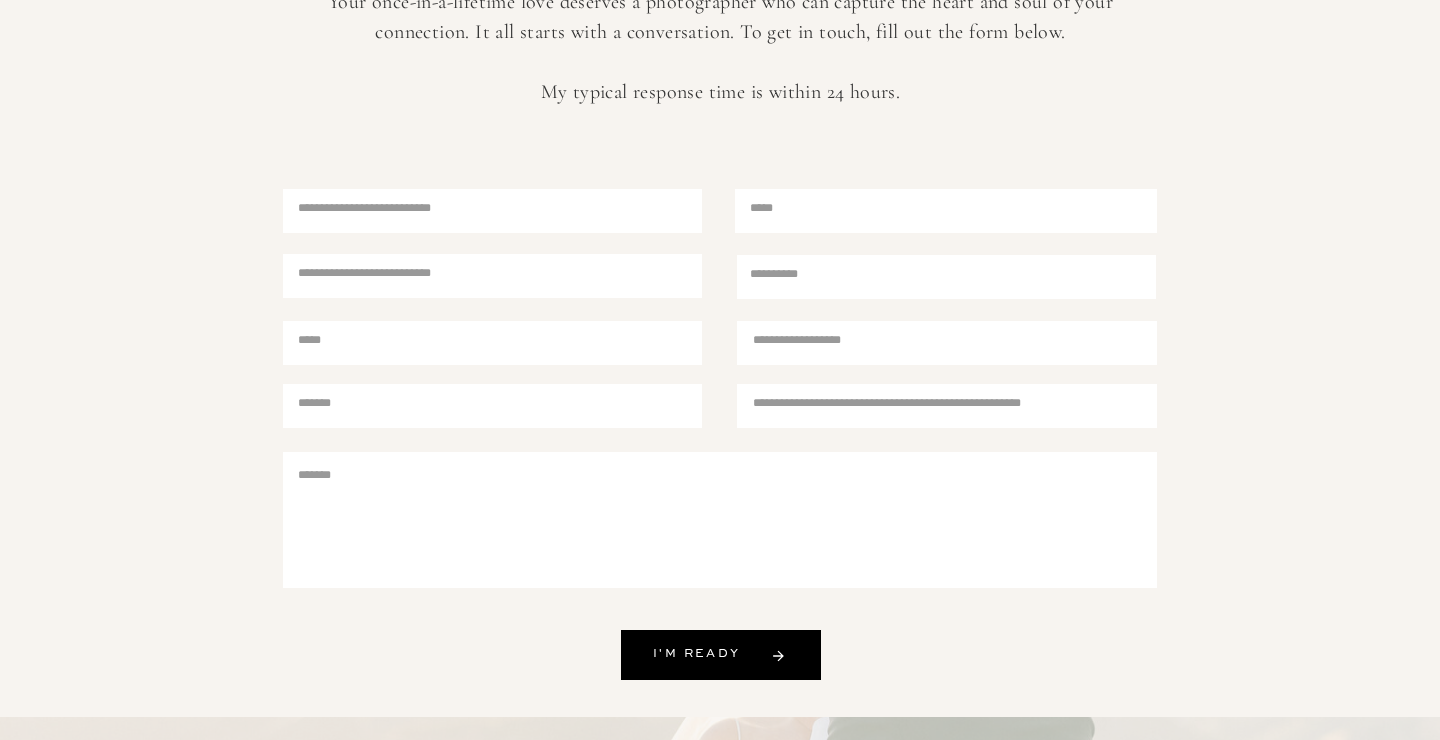 click at bounding box center (946, 276) 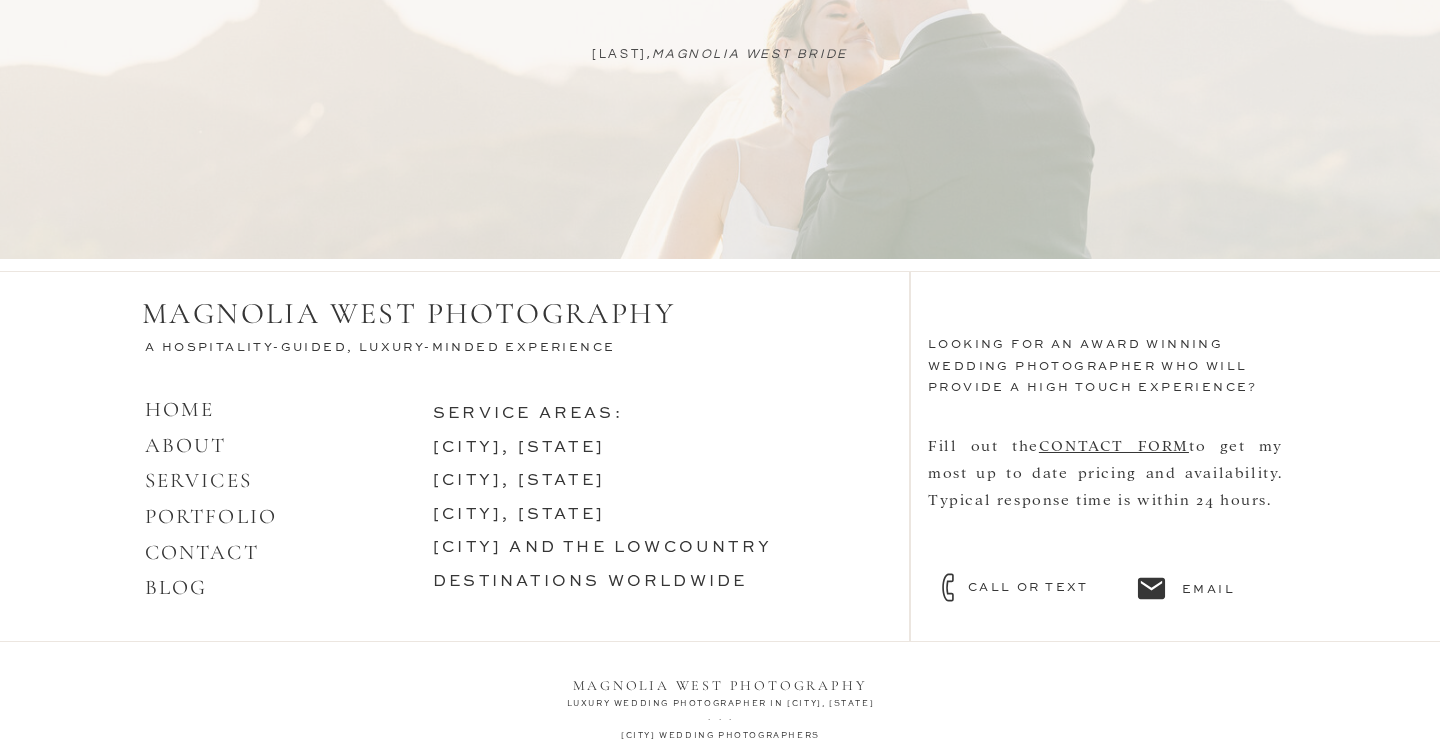 scroll, scrollTop: 1886, scrollLeft: 0, axis: vertical 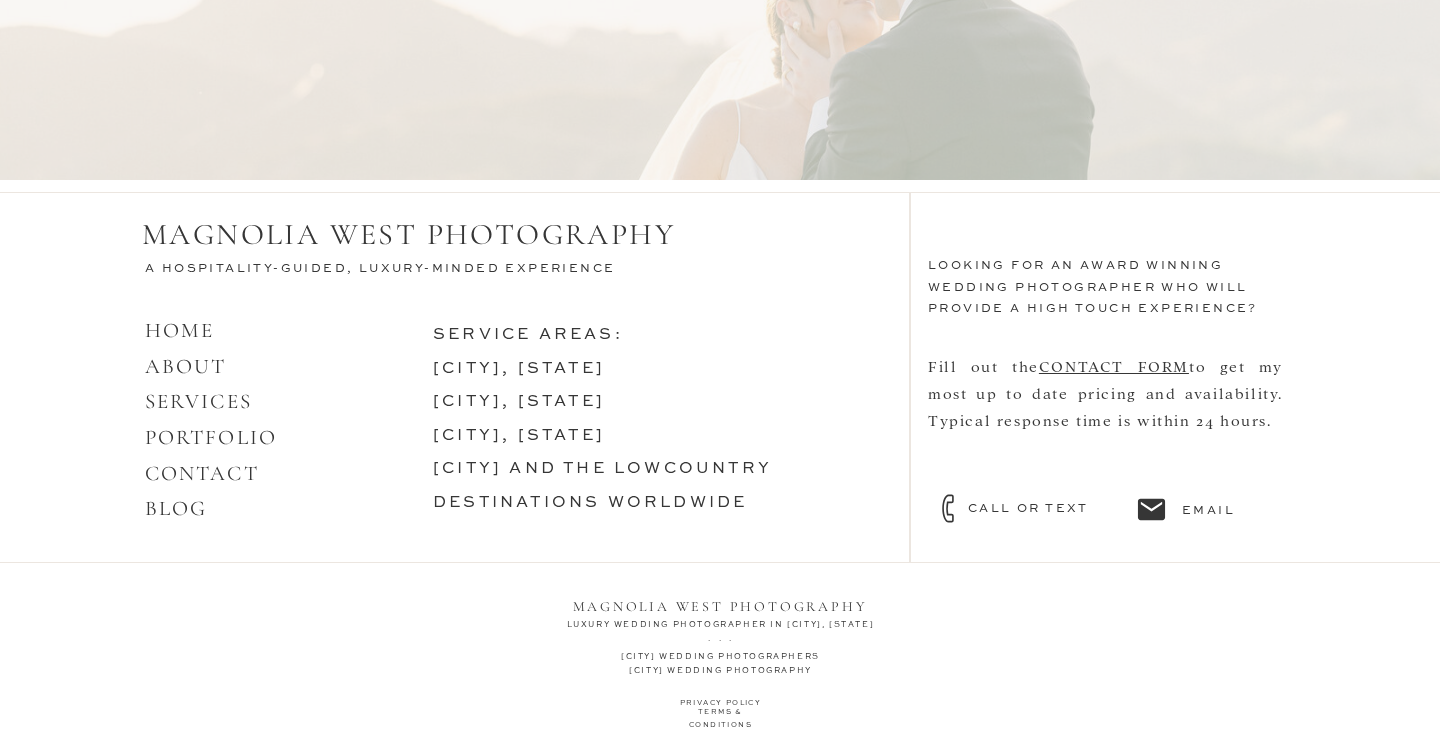 click on "los angeles wedding photographers la wedding photography" at bounding box center [720, 661] 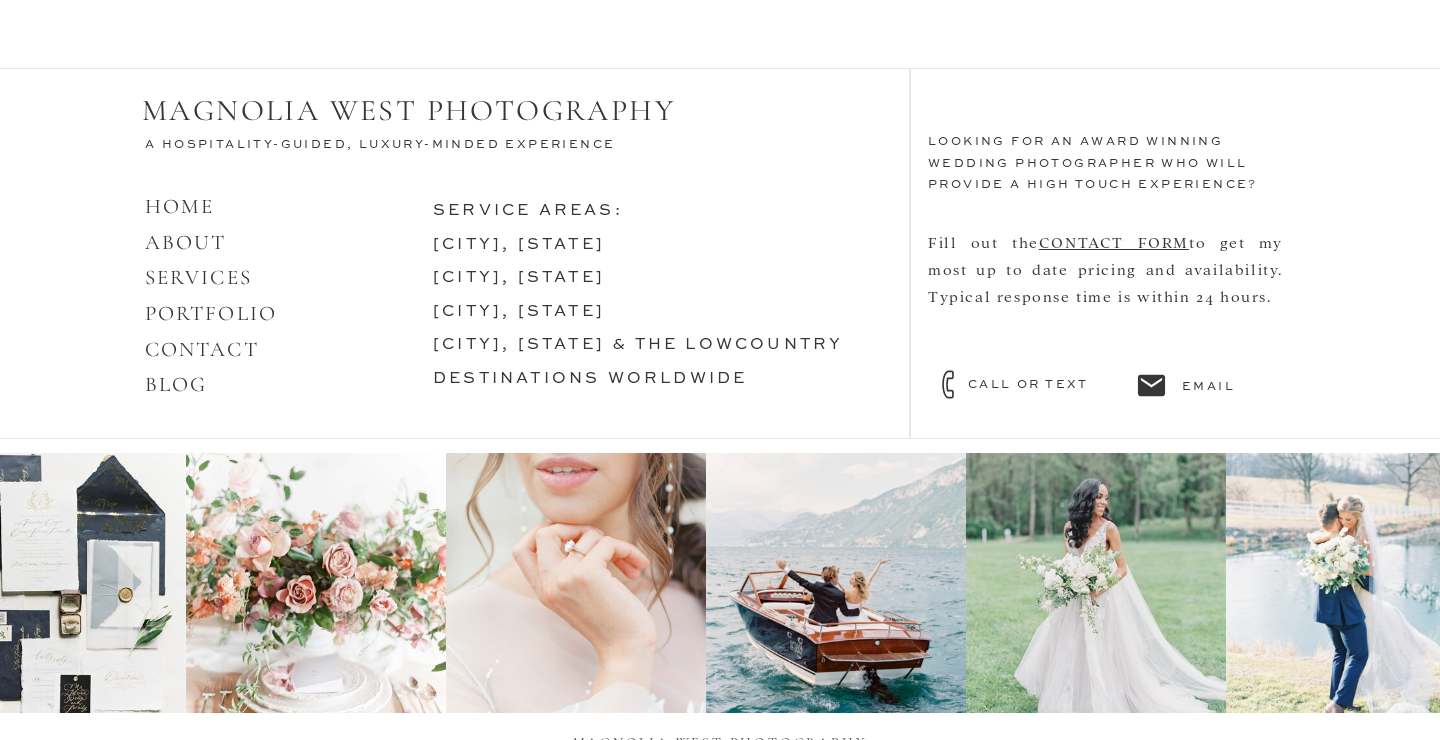scroll, scrollTop: 8884, scrollLeft: 0, axis: vertical 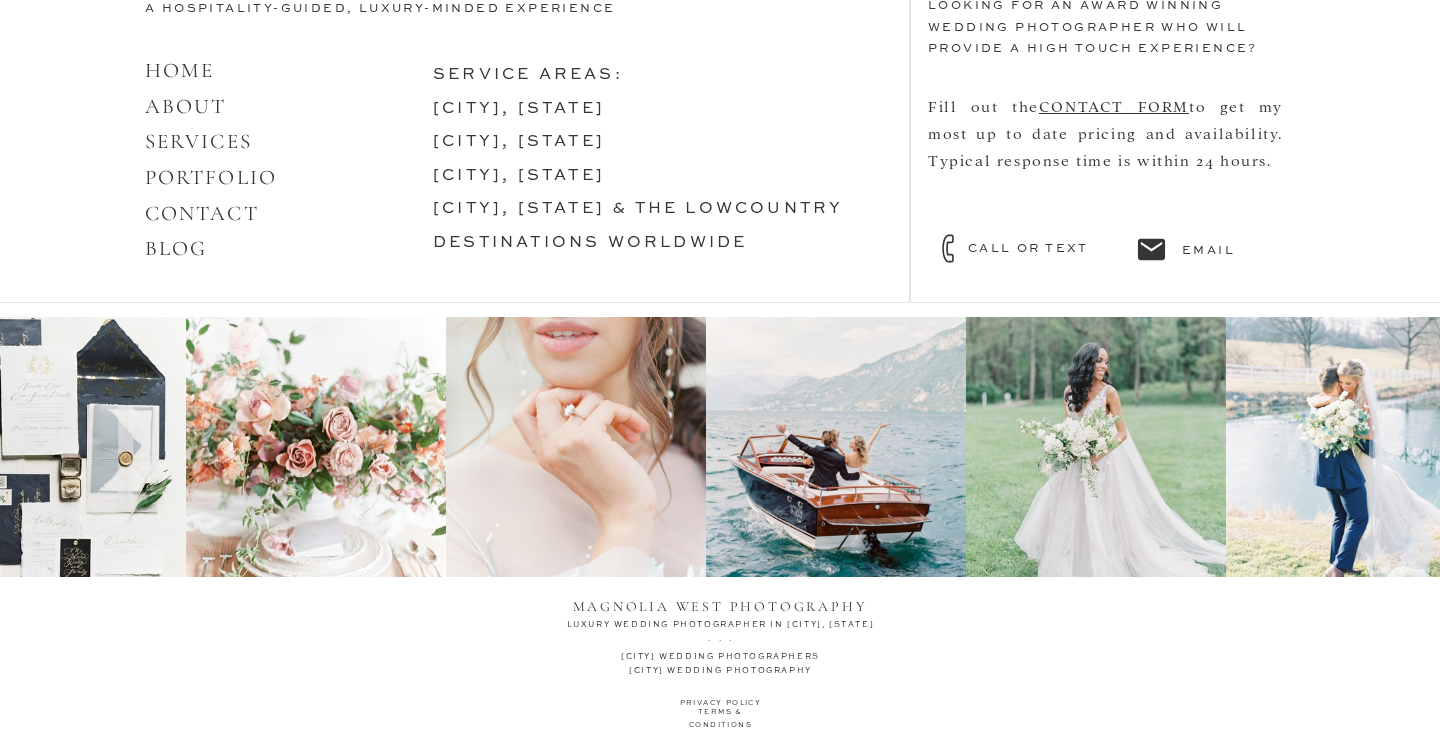 click on "magnolia west photography" at bounding box center [720, 602] 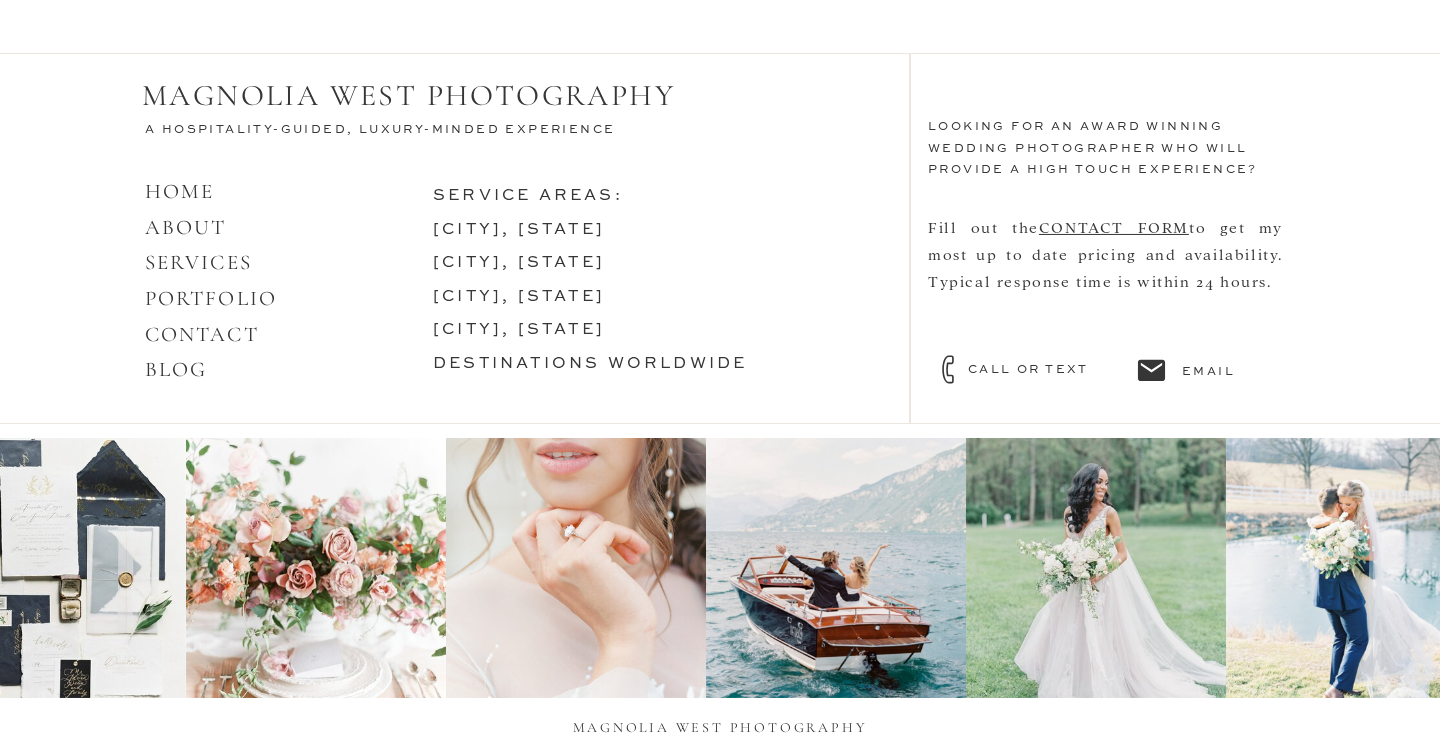 scroll, scrollTop: 8668, scrollLeft: 0, axis: vertical 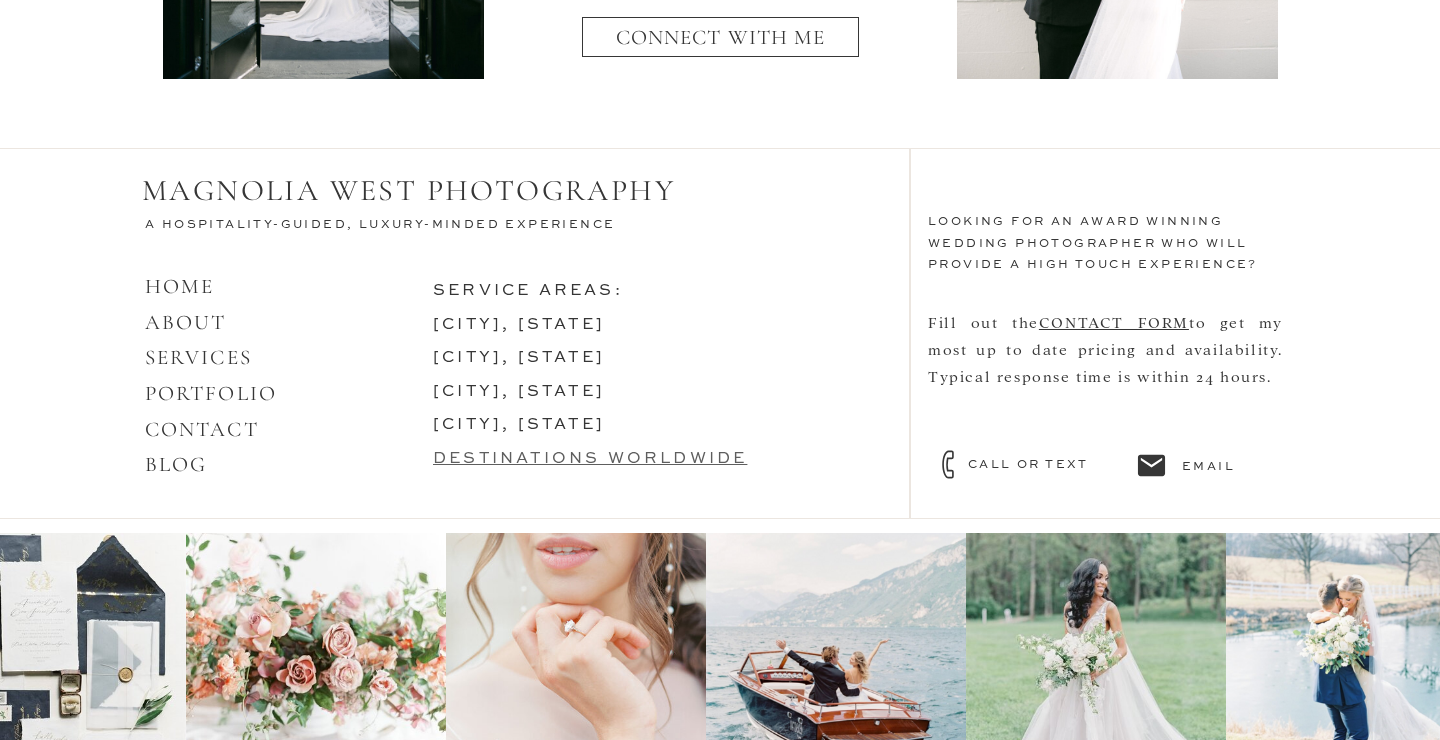 click on "DESTINATIONS WORLDWIDE" at bounding box center [590, 459] 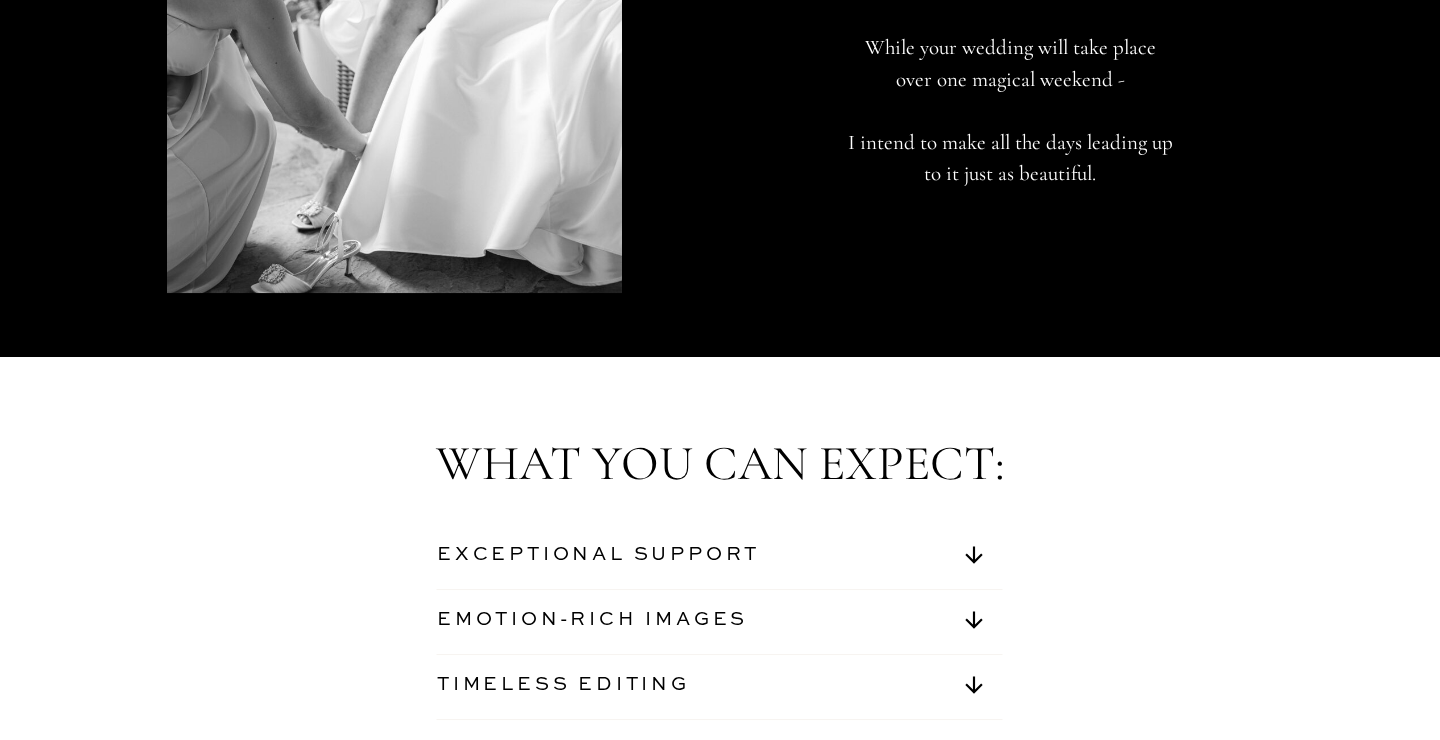 scroll, scrollTop: 6912, scrollLeft: 0, axis: vertical 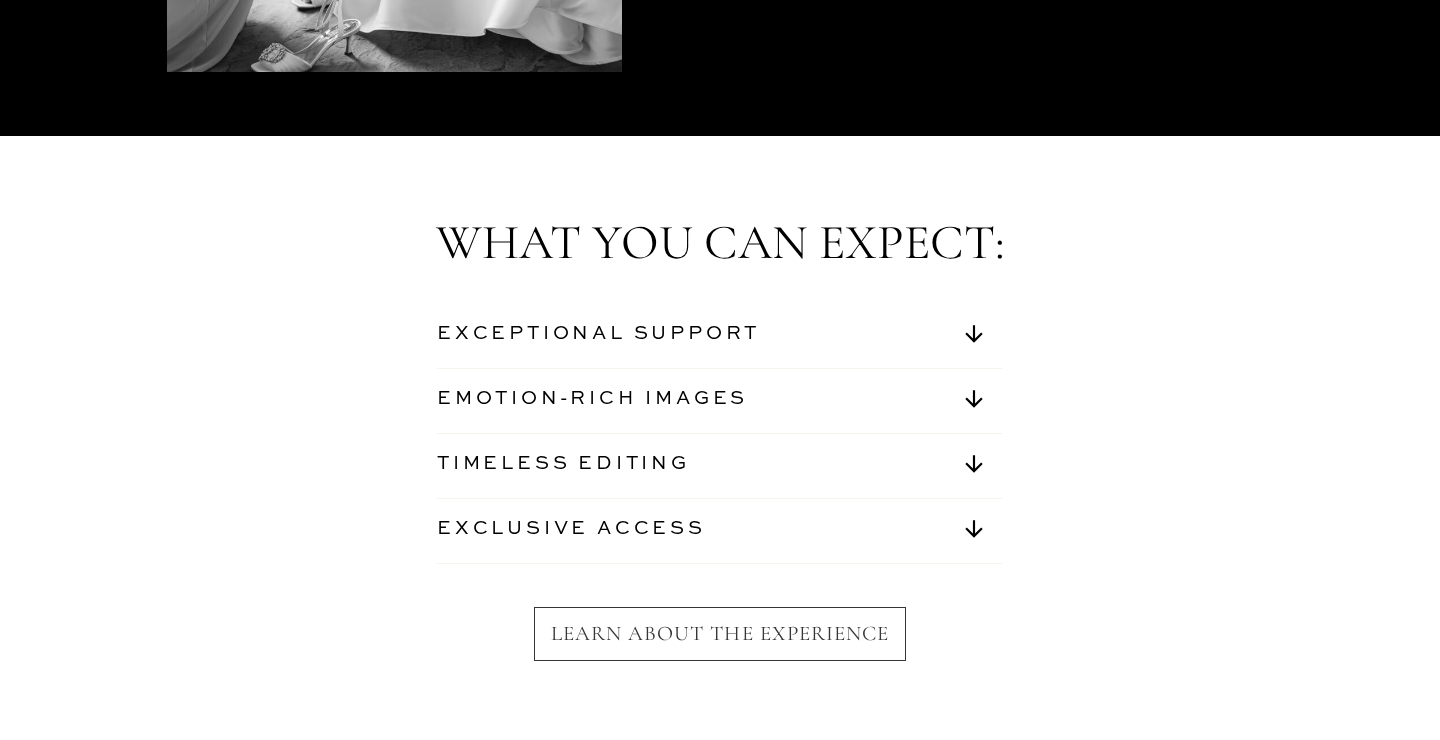click on "EXCEPTIONAL SUPPORT" at bounding box center (623, 337) 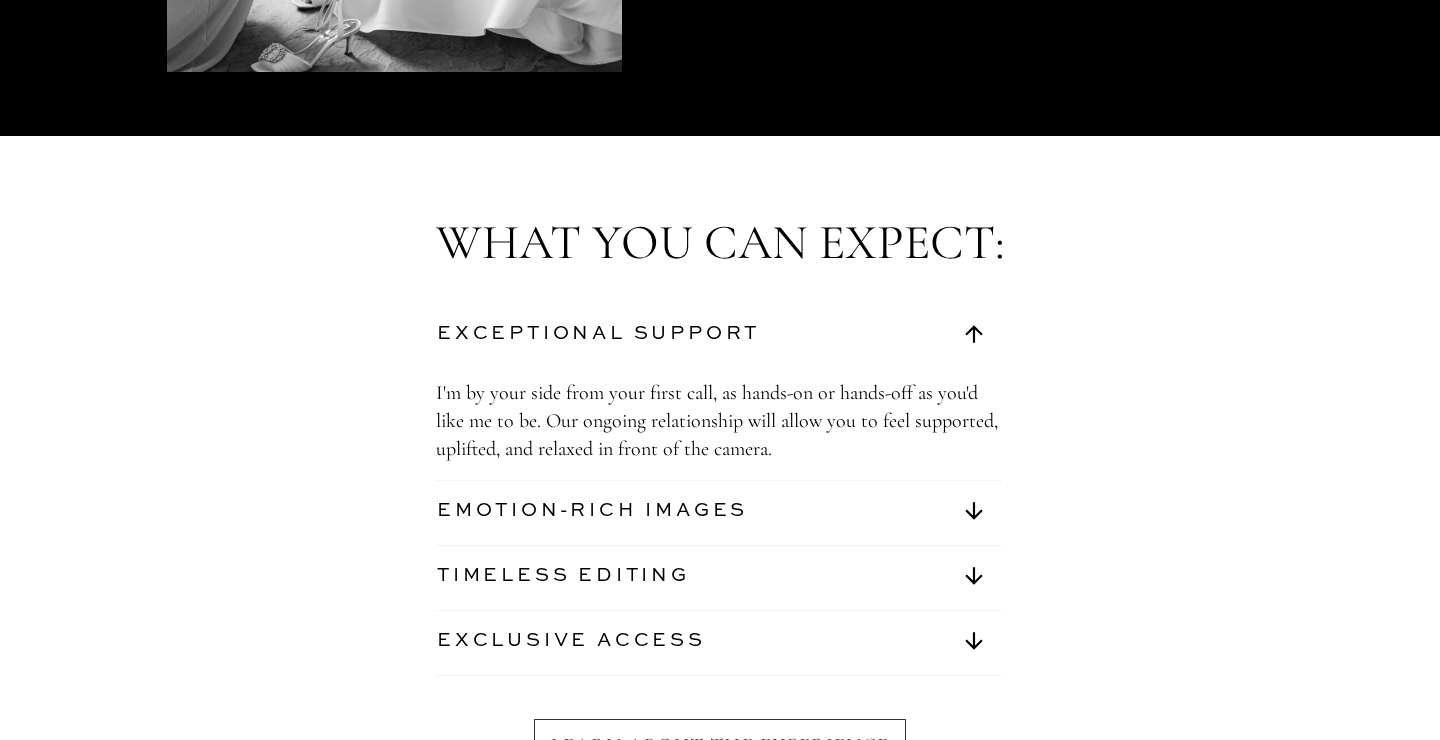 scroll, scrollTop: 7020, scrollLeft: 0, axis: vertical 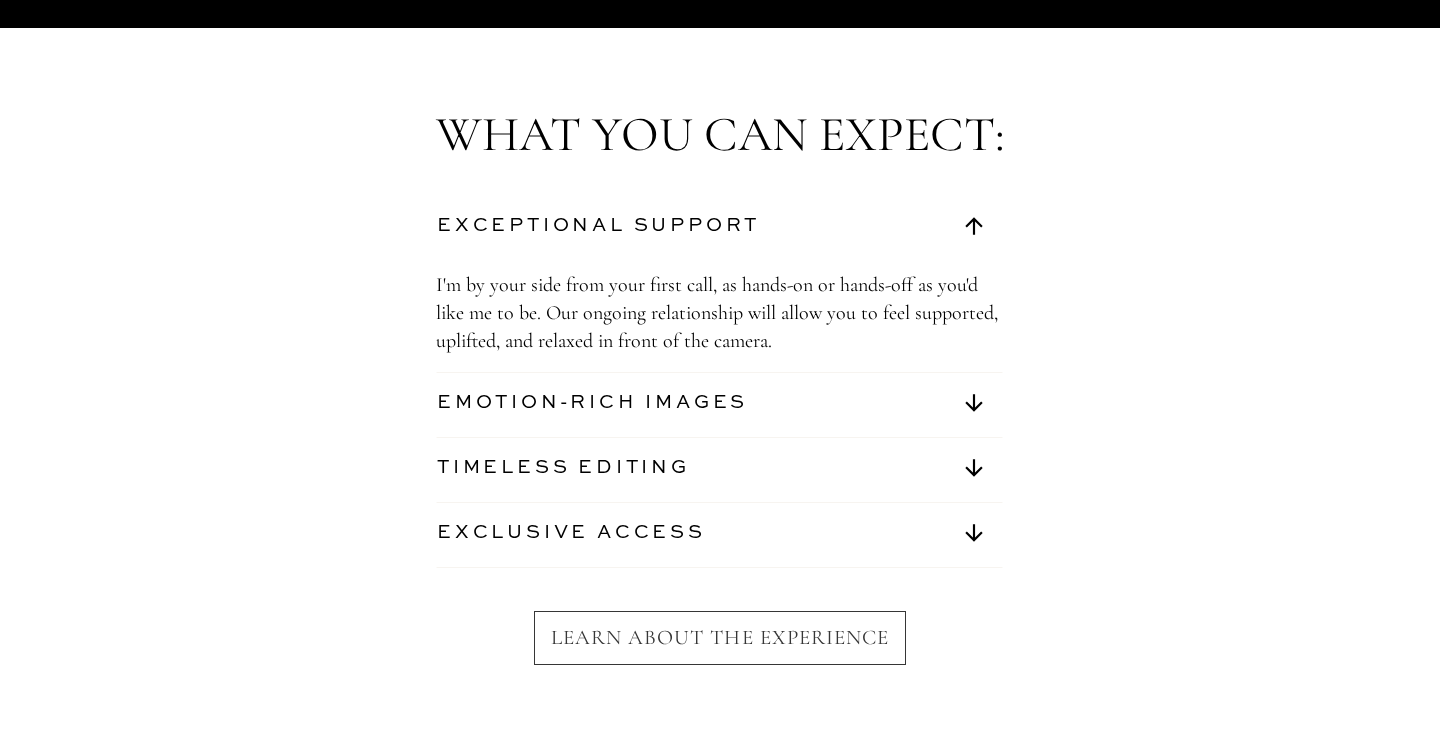 click 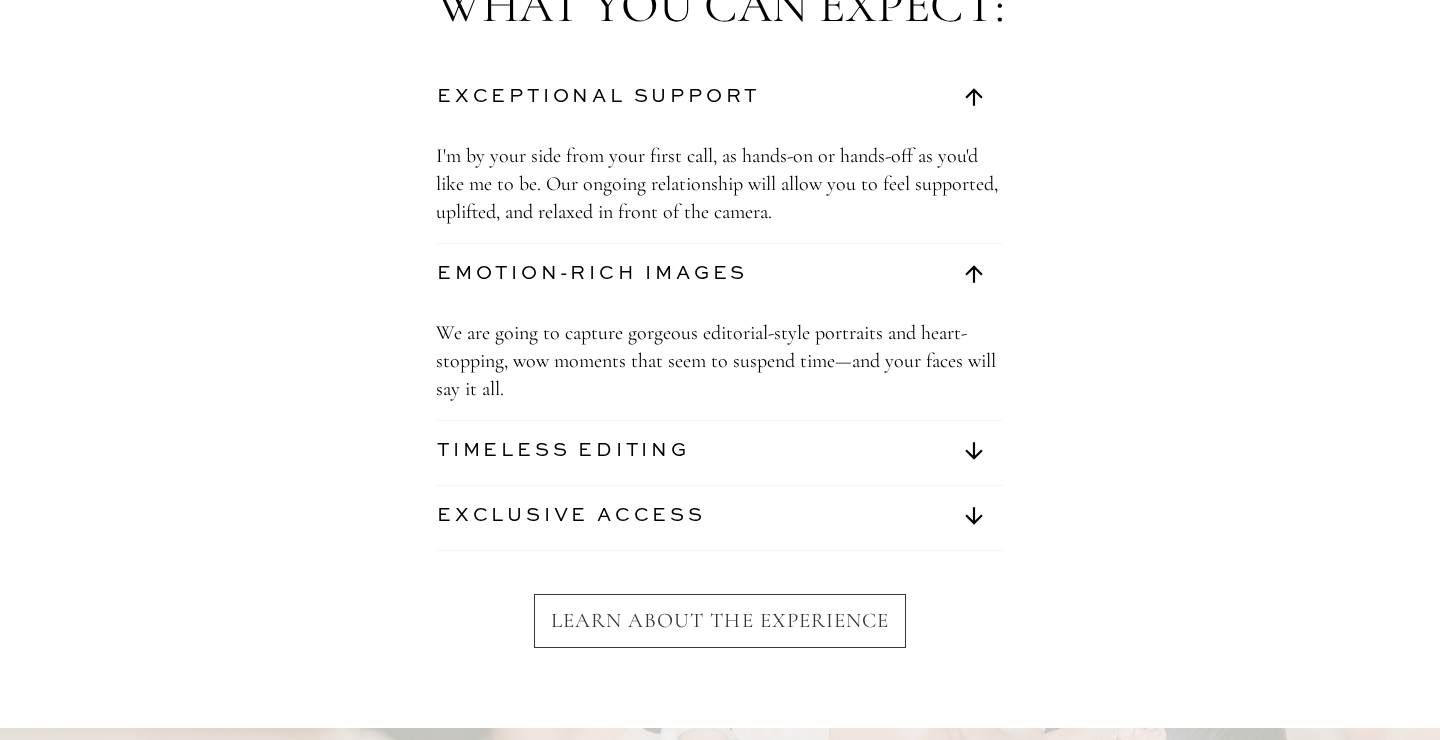 scroll, scrollTop: 7236, scrollLeft: 0, axis: vertical 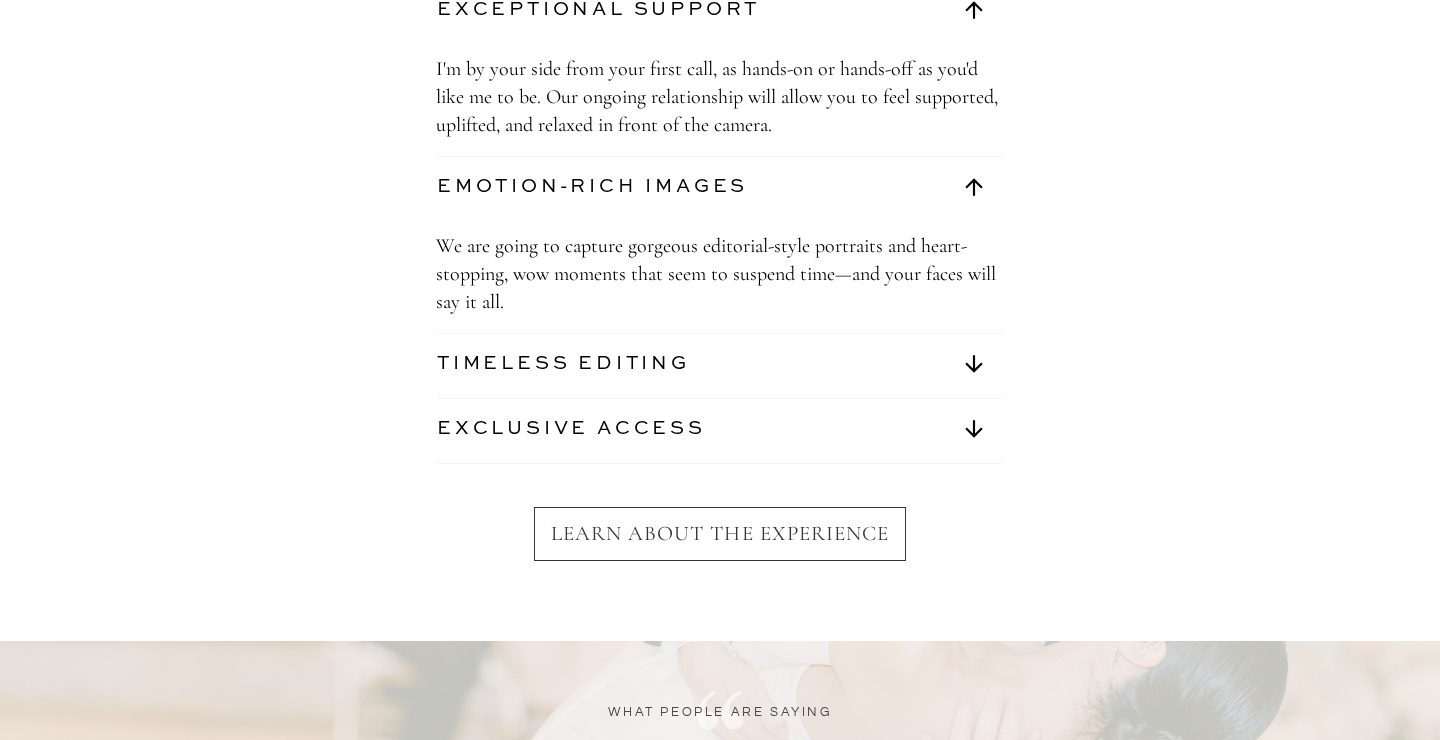 click 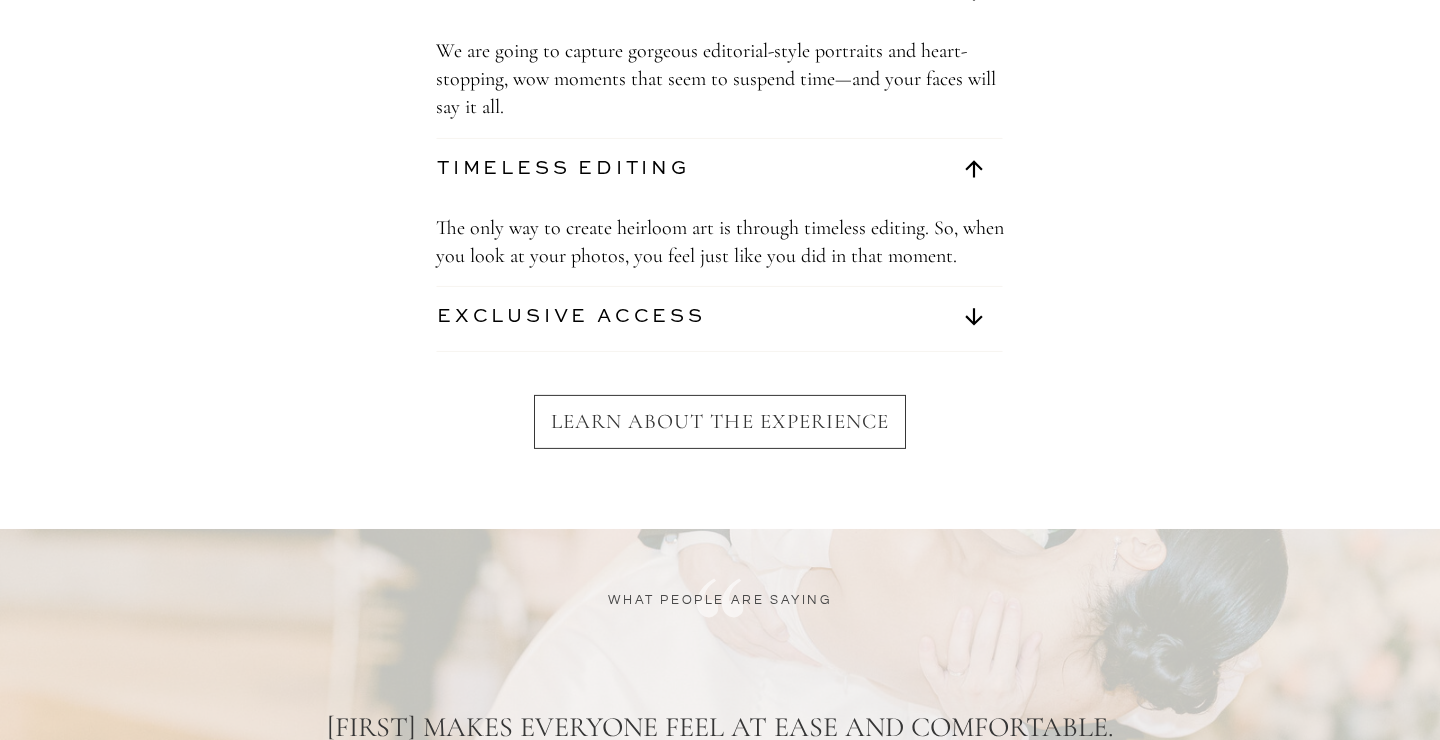 scroll, scrollTop: 7452, scrollLeft: 0, axis: vertical 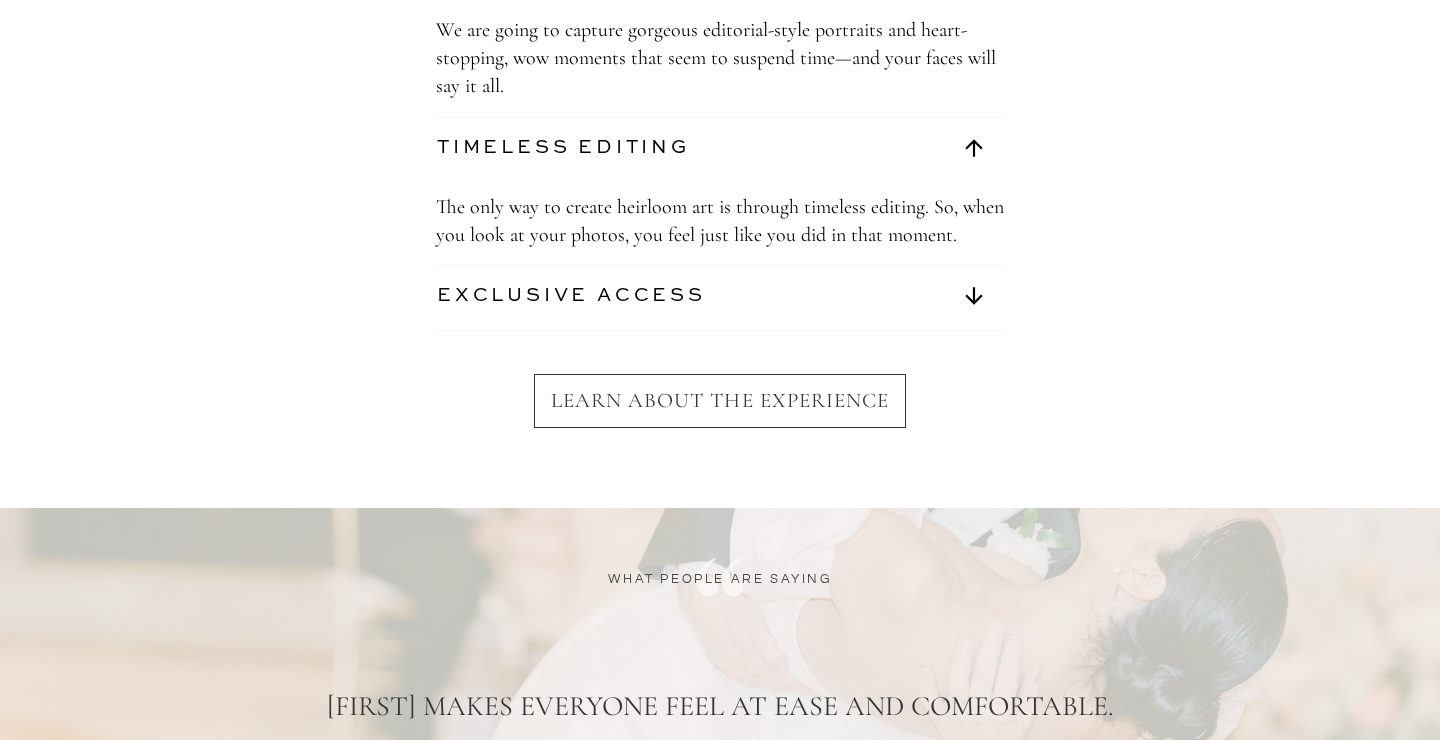 click 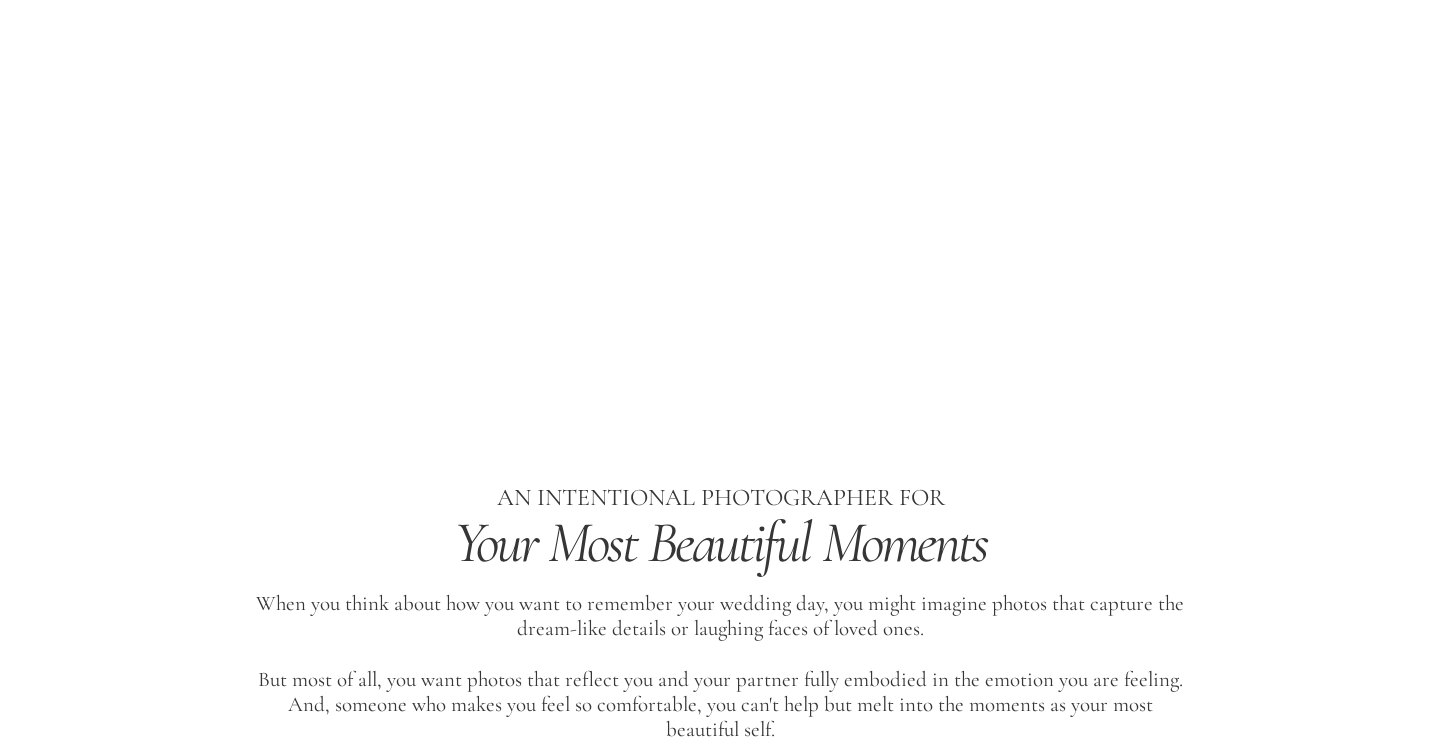 scroll, scrollTop: 0, scrollLeft: 0, axis: both 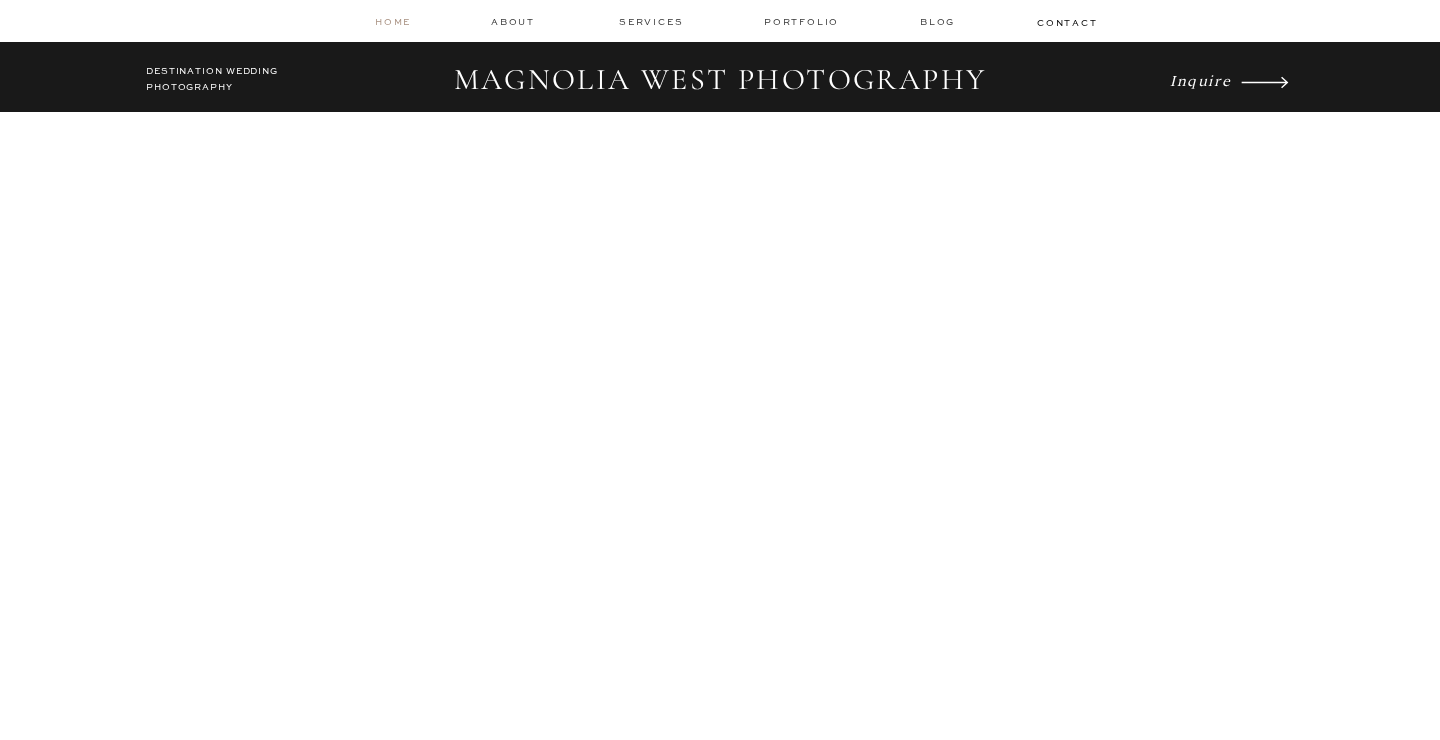 click on "home" at bounding box center [394, 21] 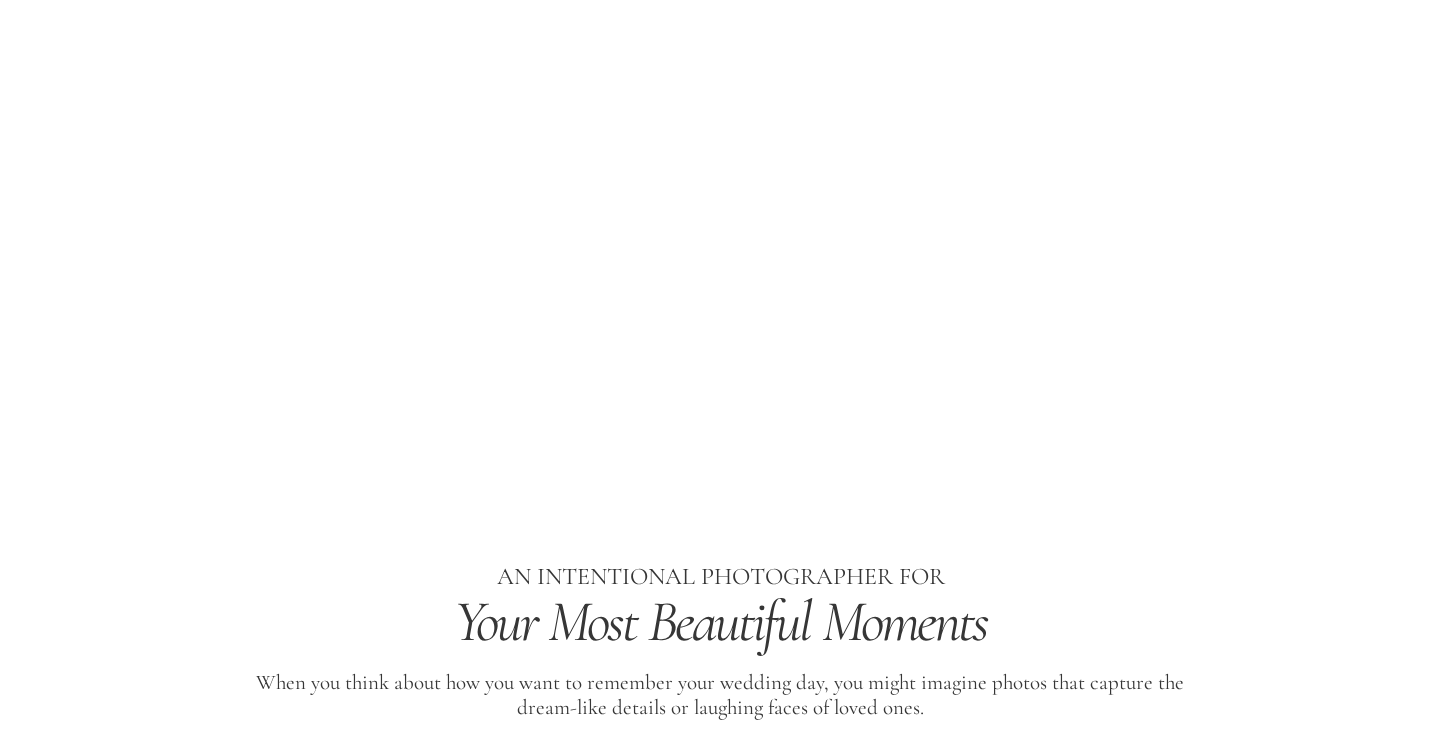 scroll, scrollTop: 0, scrollLeft: 0, axis: both 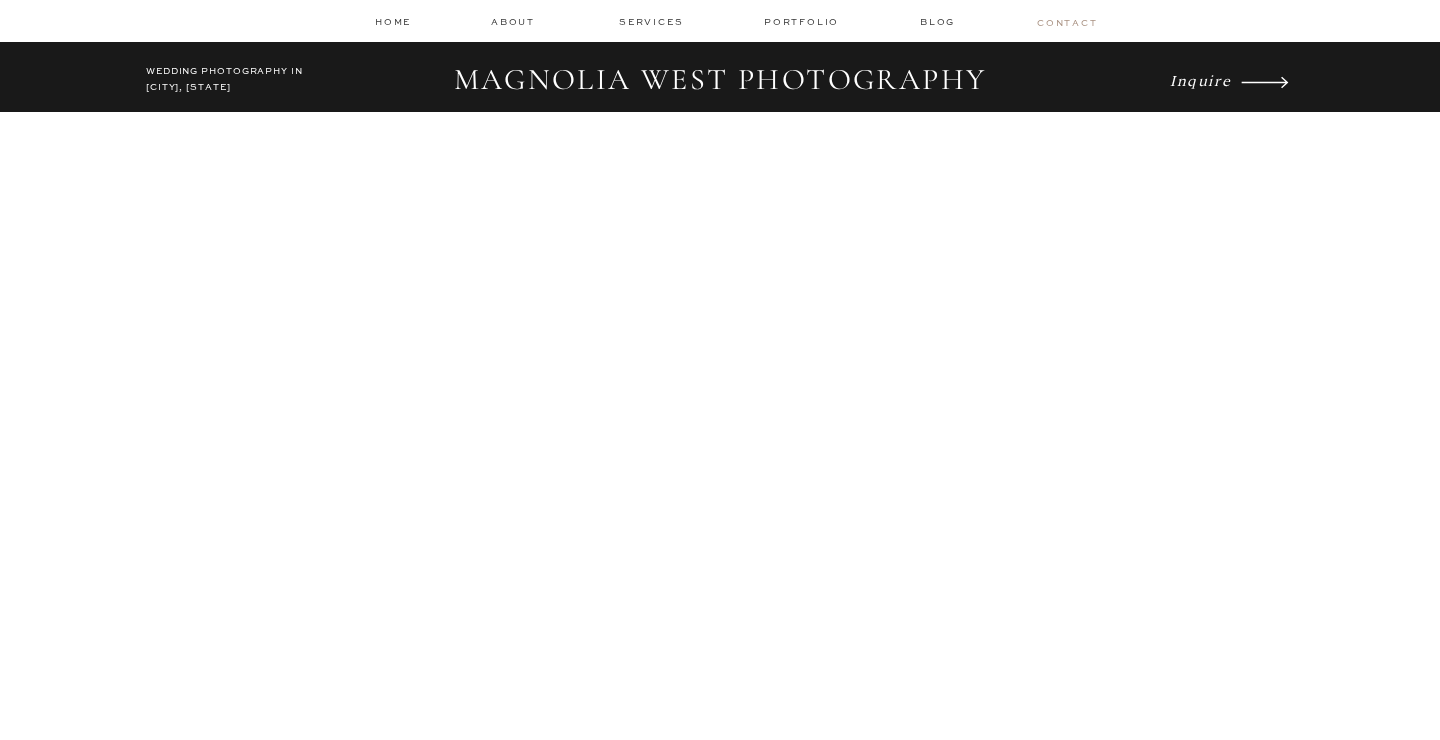click on "contact" at bounding box center (1066, 22) 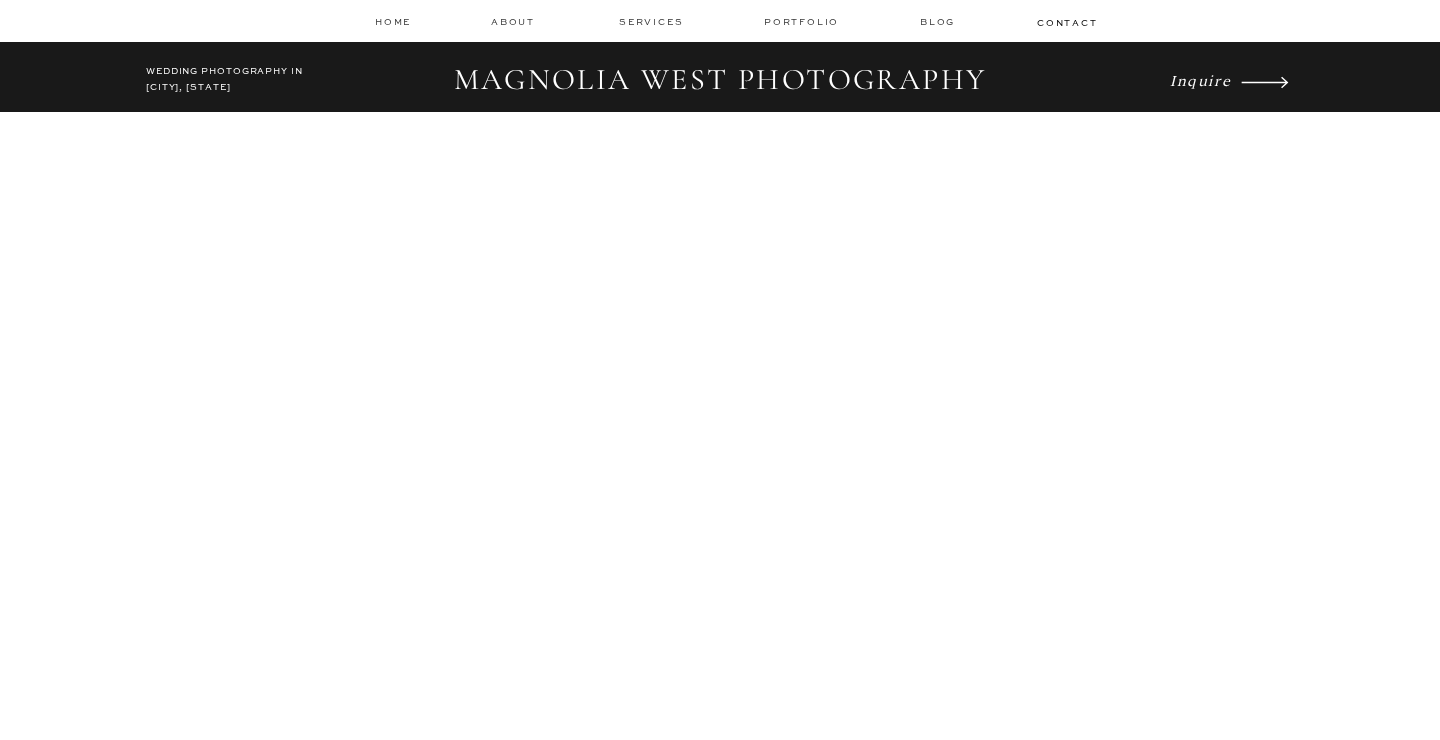 click on "Inquire" at bounding box center (1200, 79) 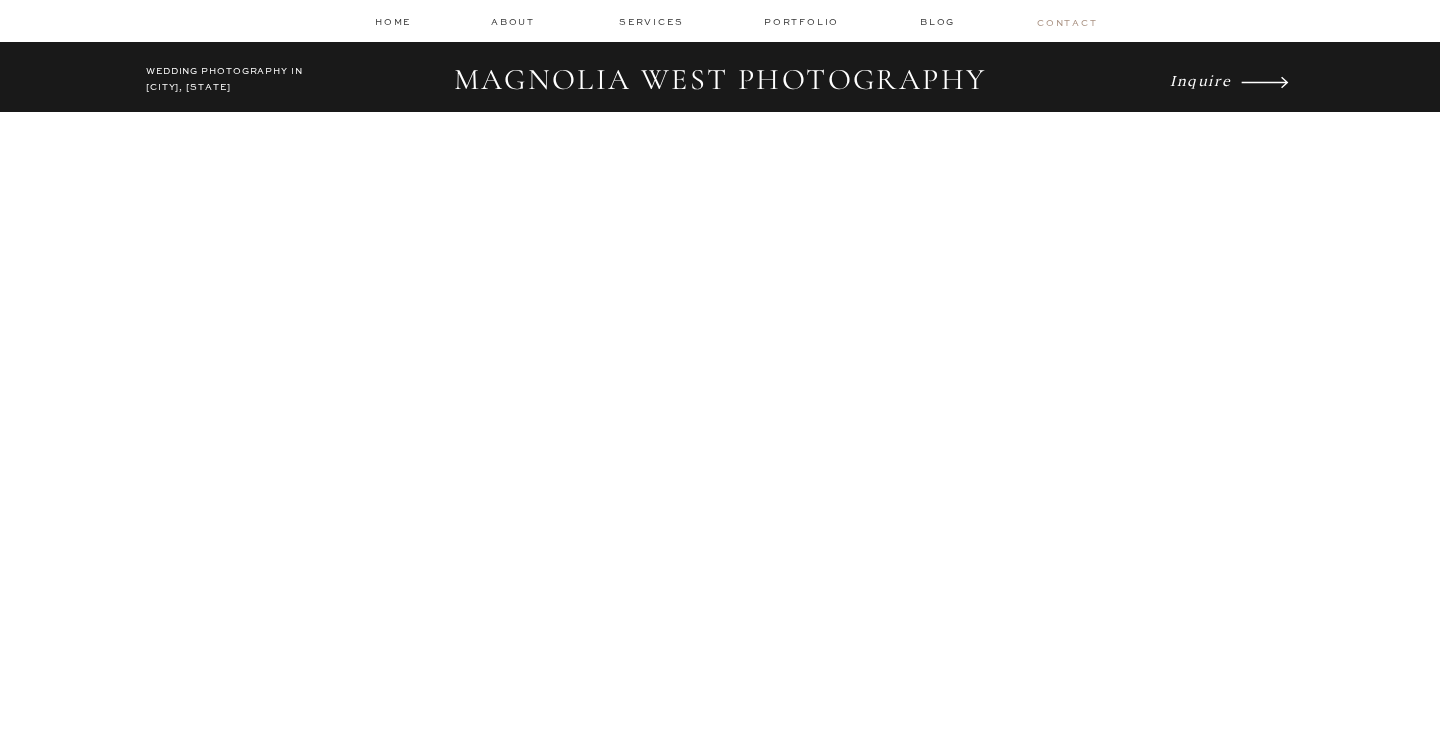click on "contact" at bounding box center [1066, 22] 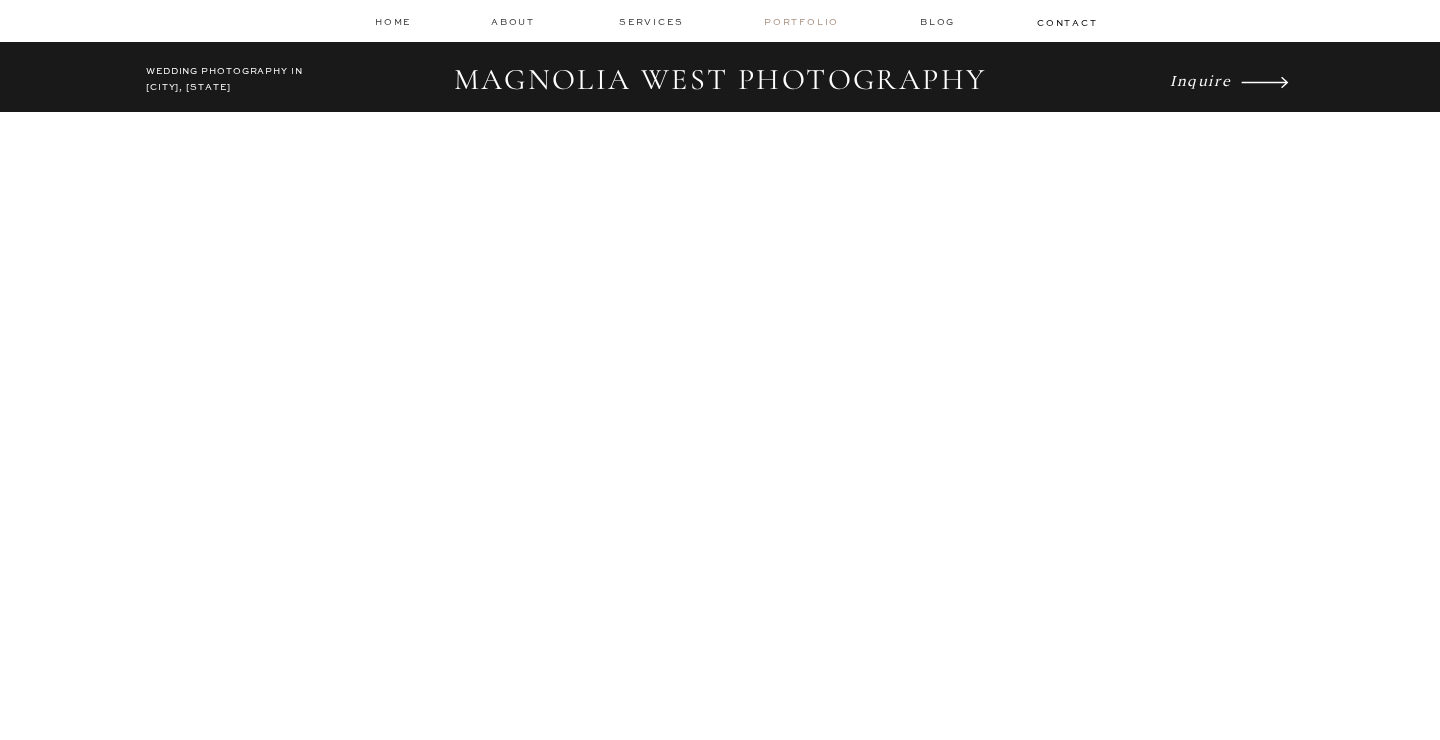 click on "Portfolio" at bounding box center (803, 22) 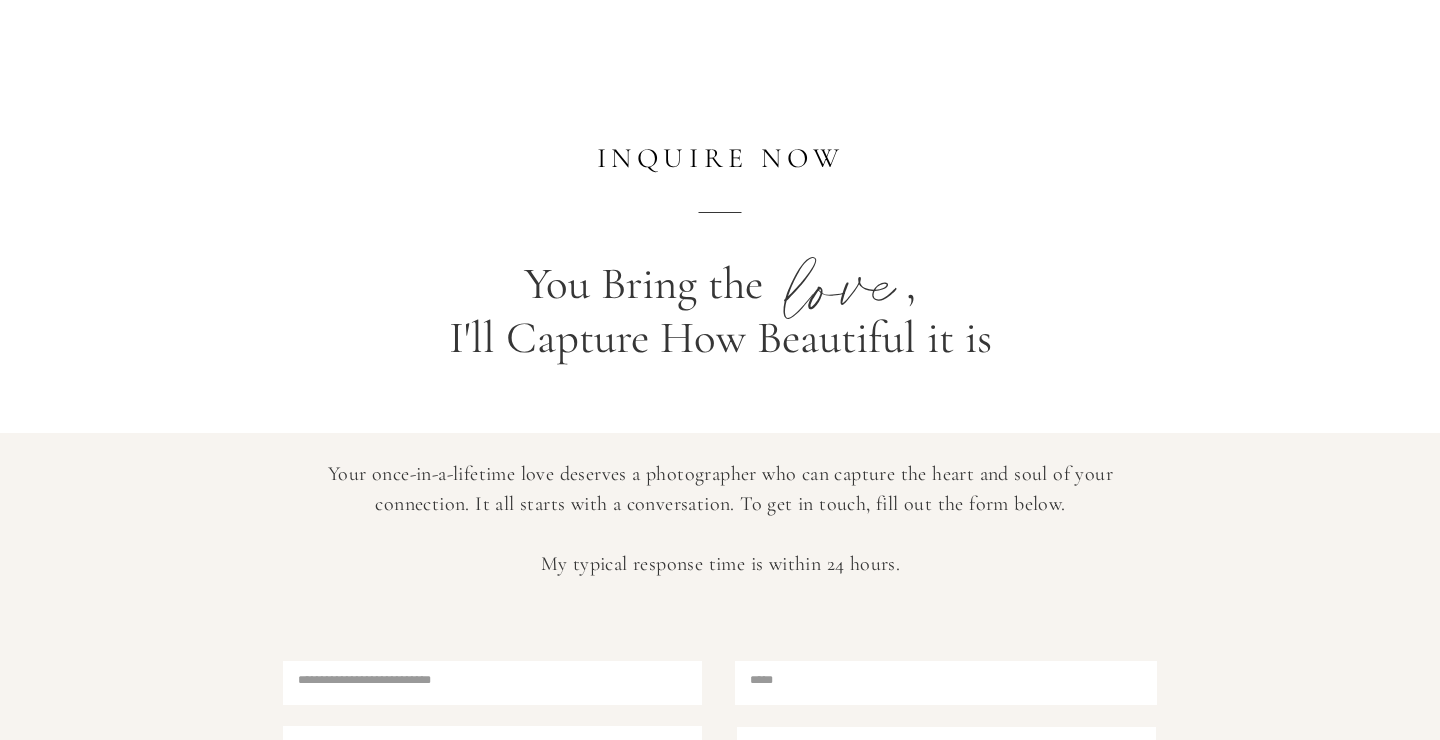 scroll, scrollTop: 0, scrollLeft: 0, axis: both 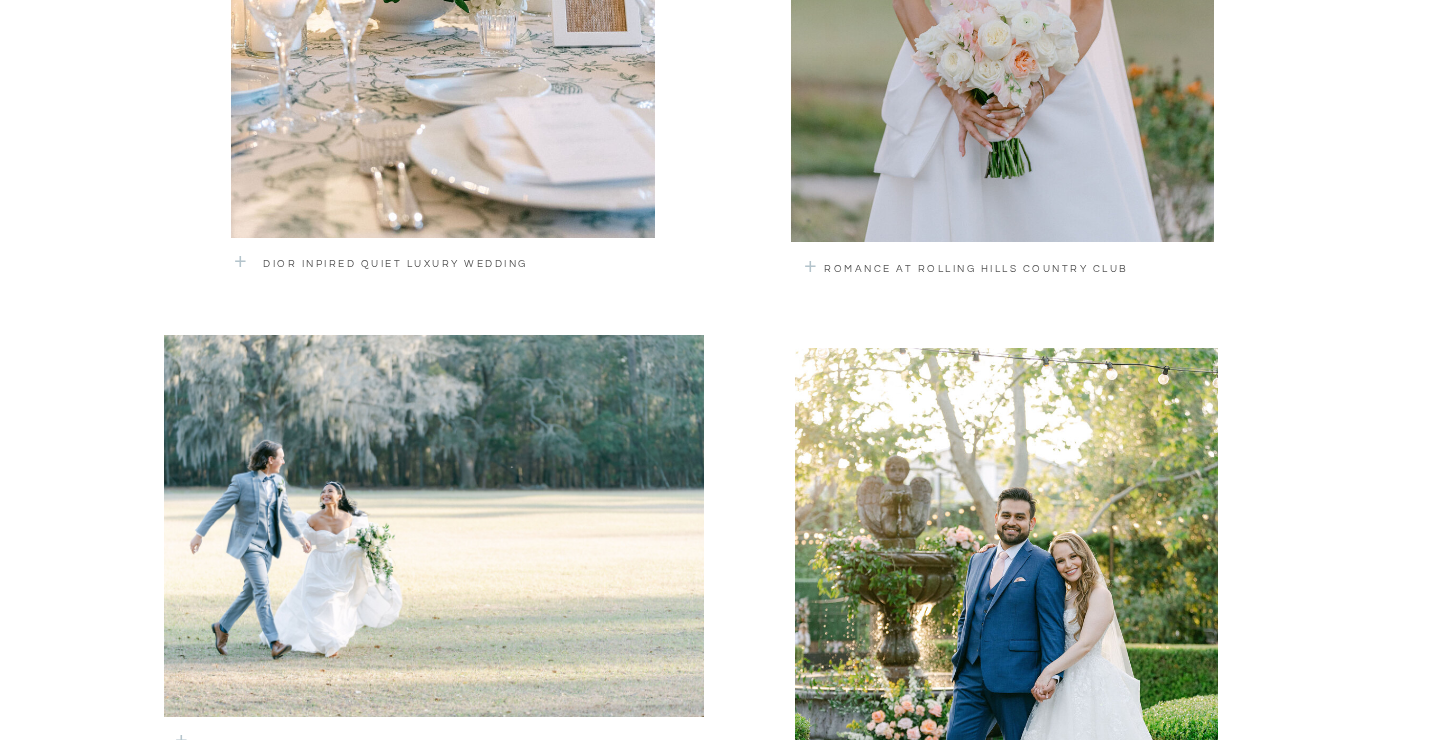 click on "+" at bounding box center [824, 275] 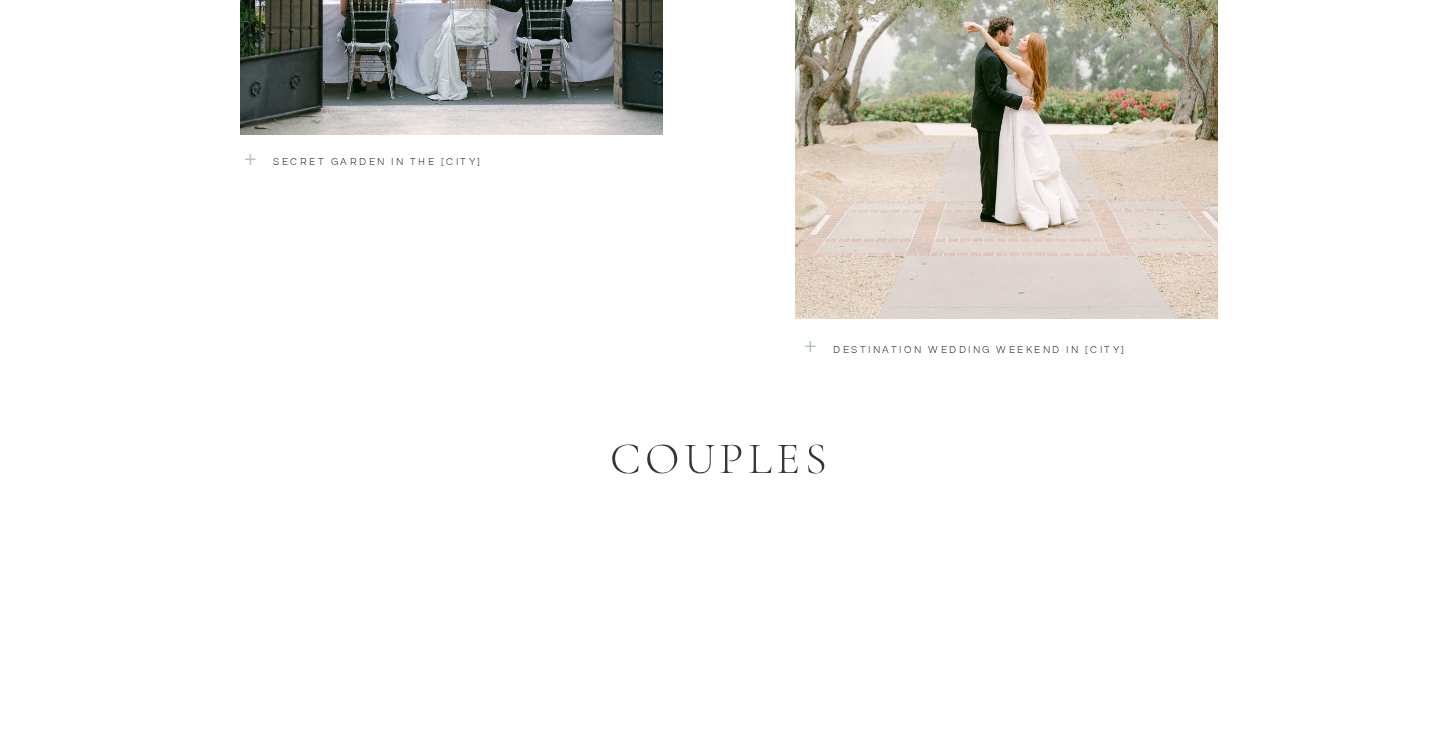 scroll, scrollTop: 3301, scrollLeft: 0, axis: vertical 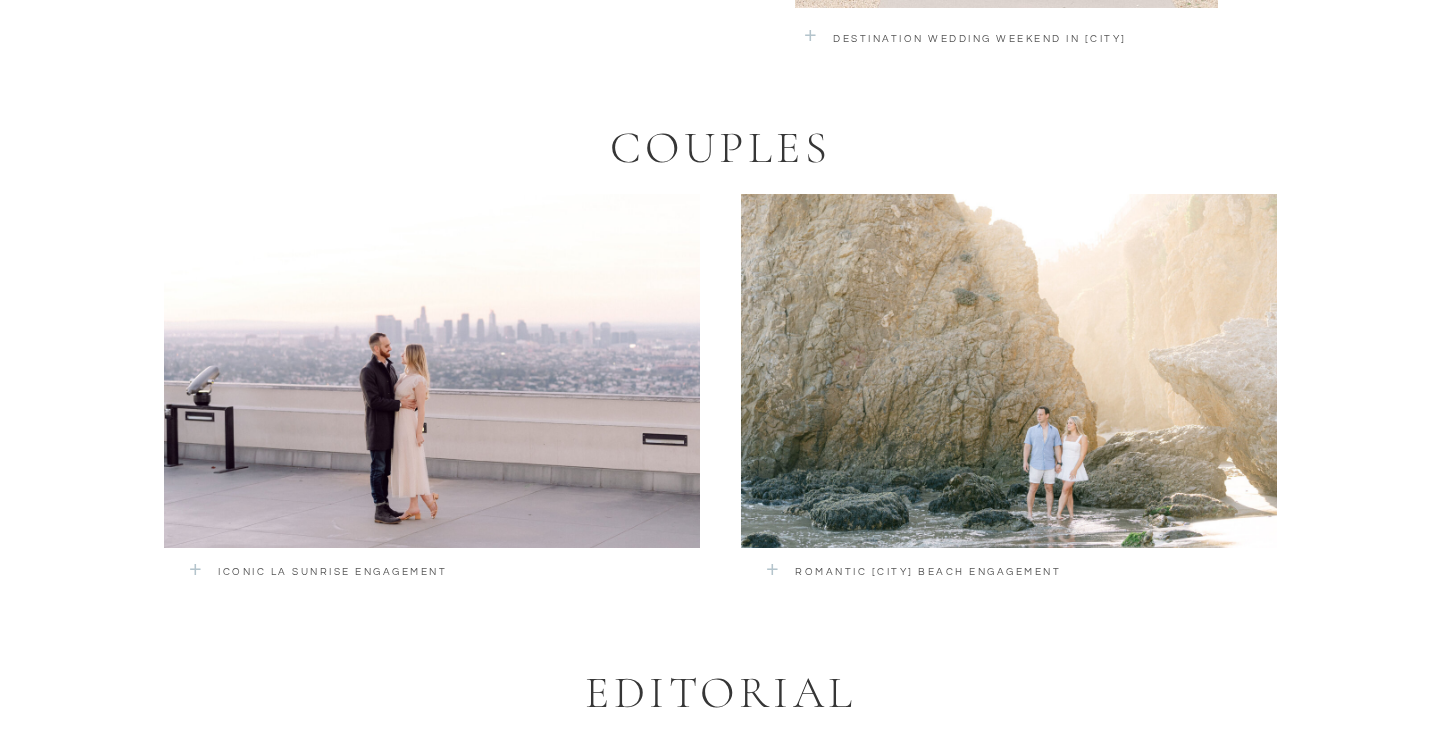 click on "+" at bounding box center (786, 578) 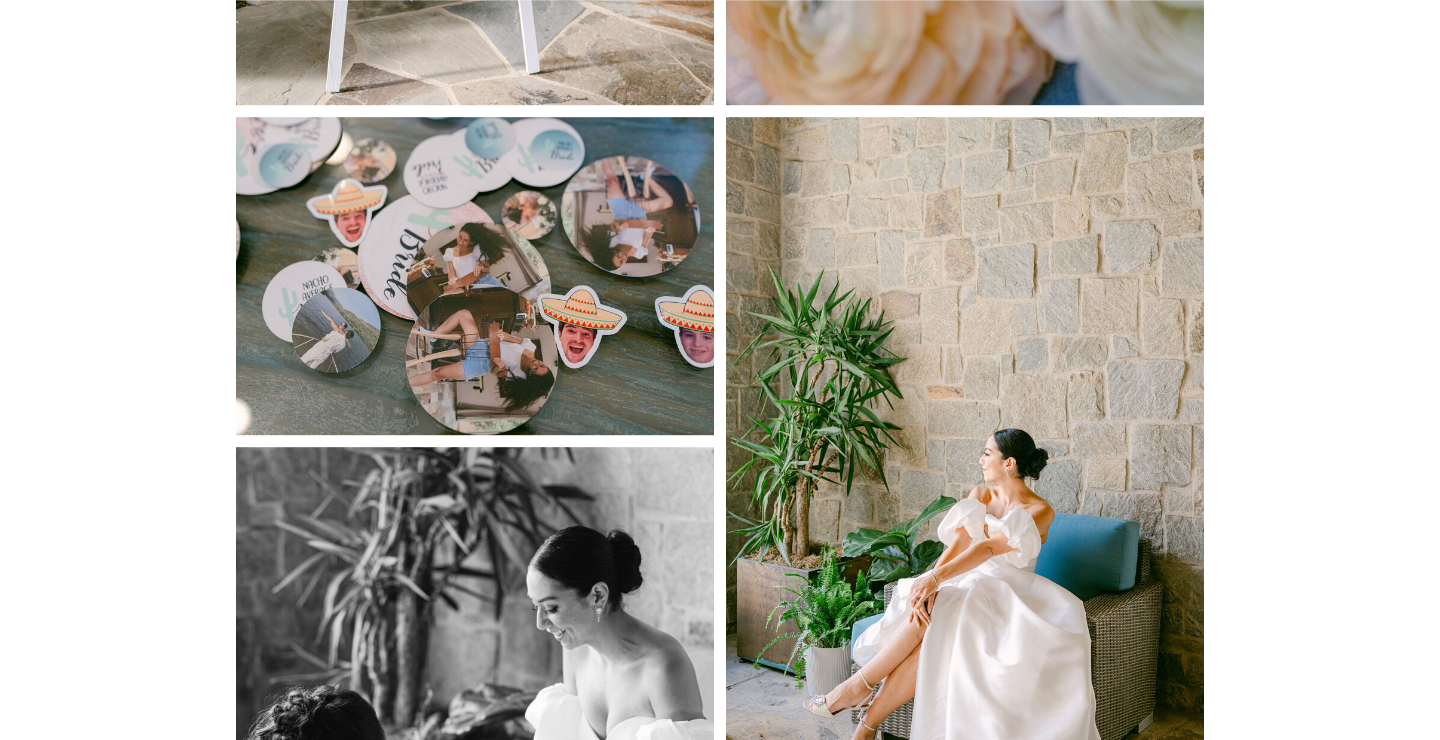 scroll, scrollTop: 1836, scrollLeft: 0, axis: vertical 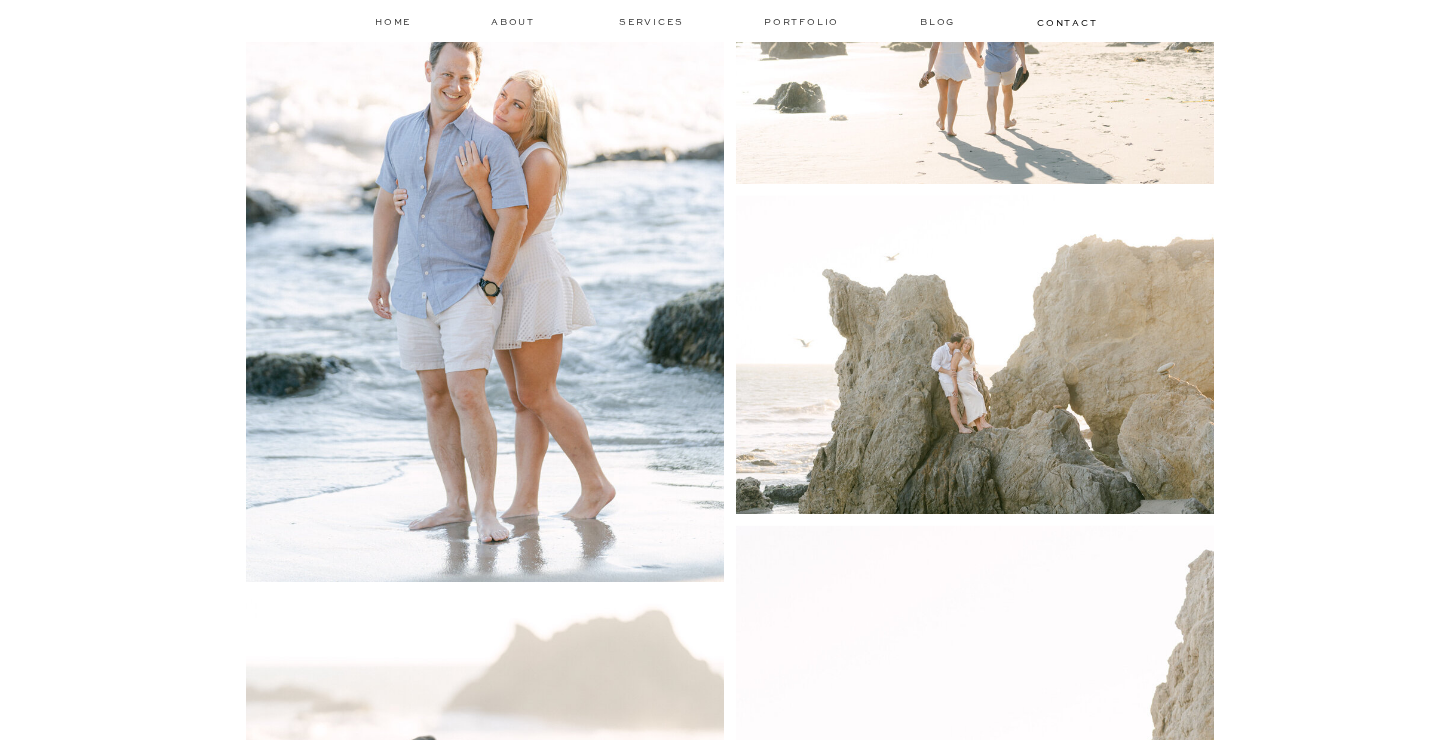 click at bounding box center (975, 355) 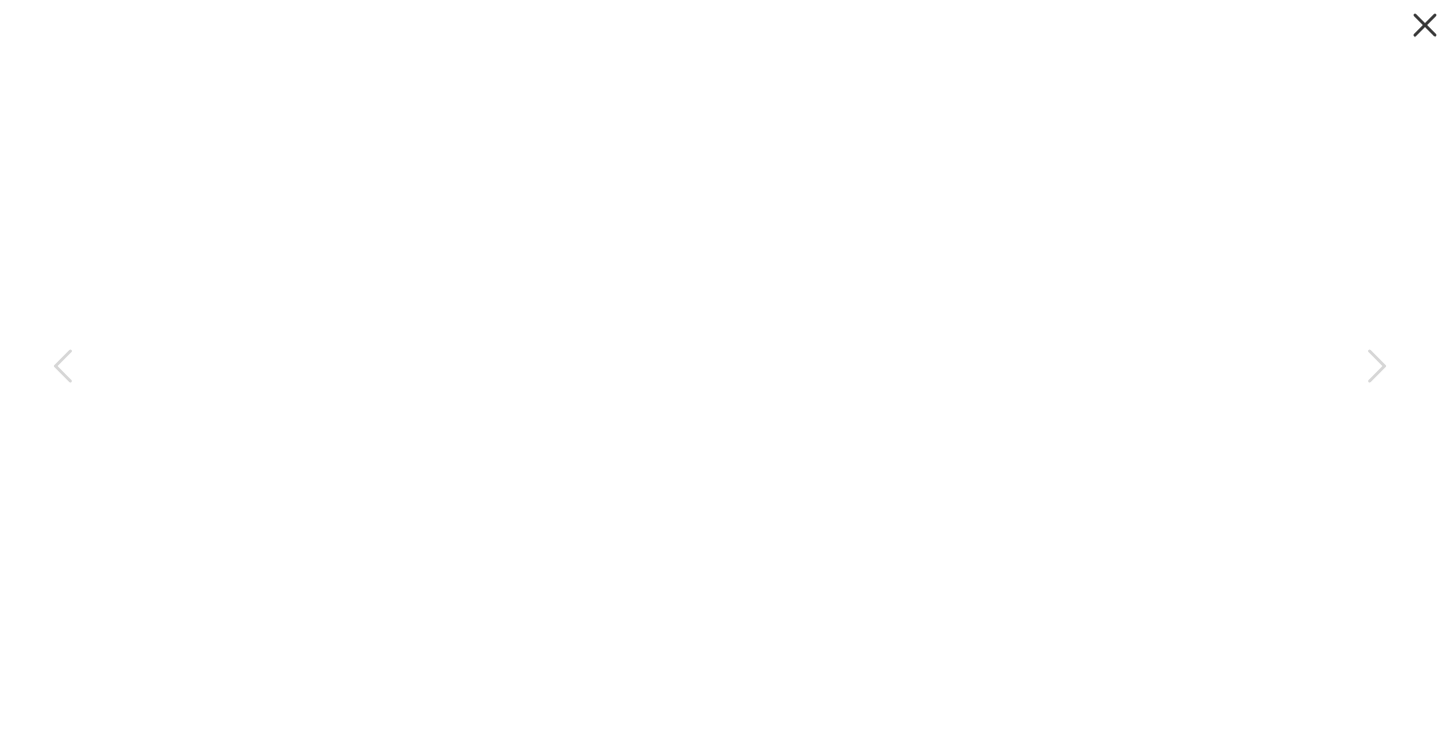 scroll, scrollTop: 2853, scrollLeft: 0, axis: vertical 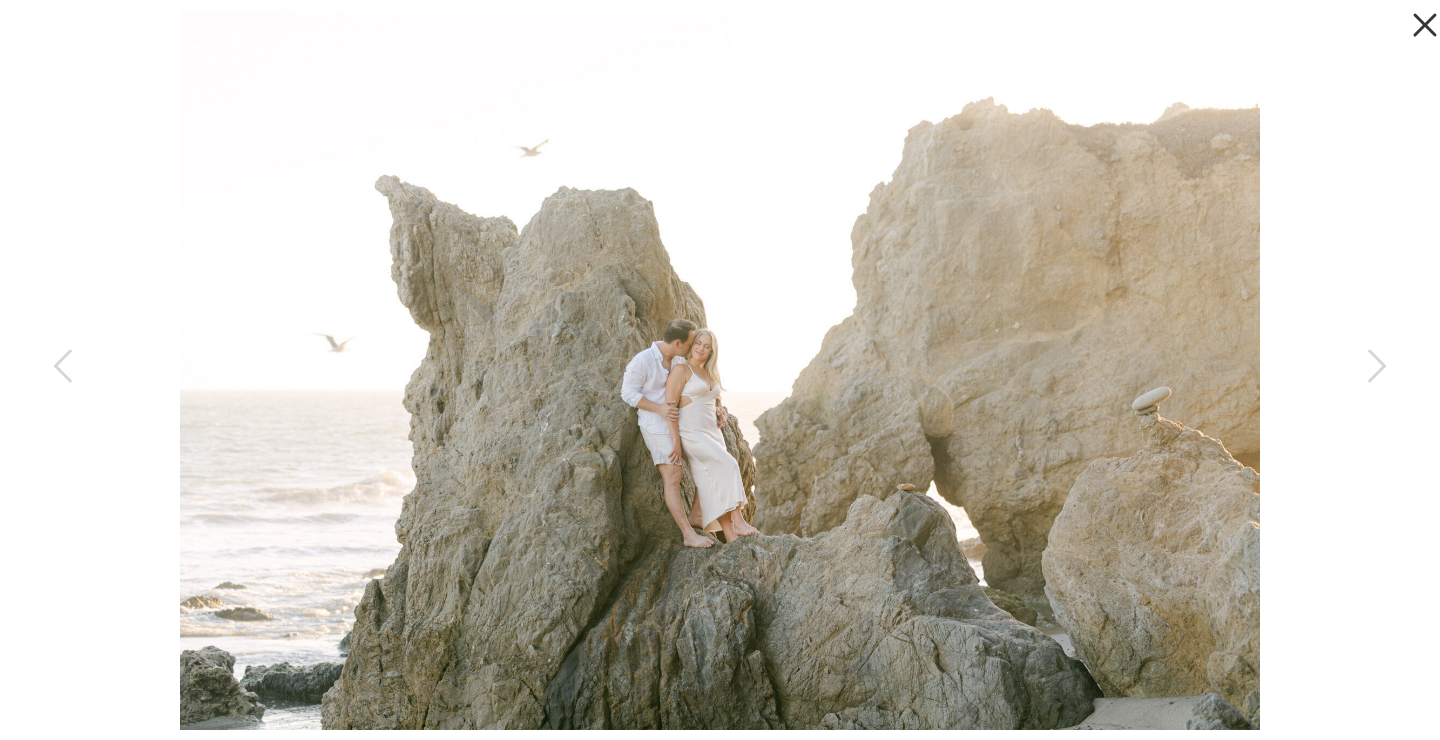 click 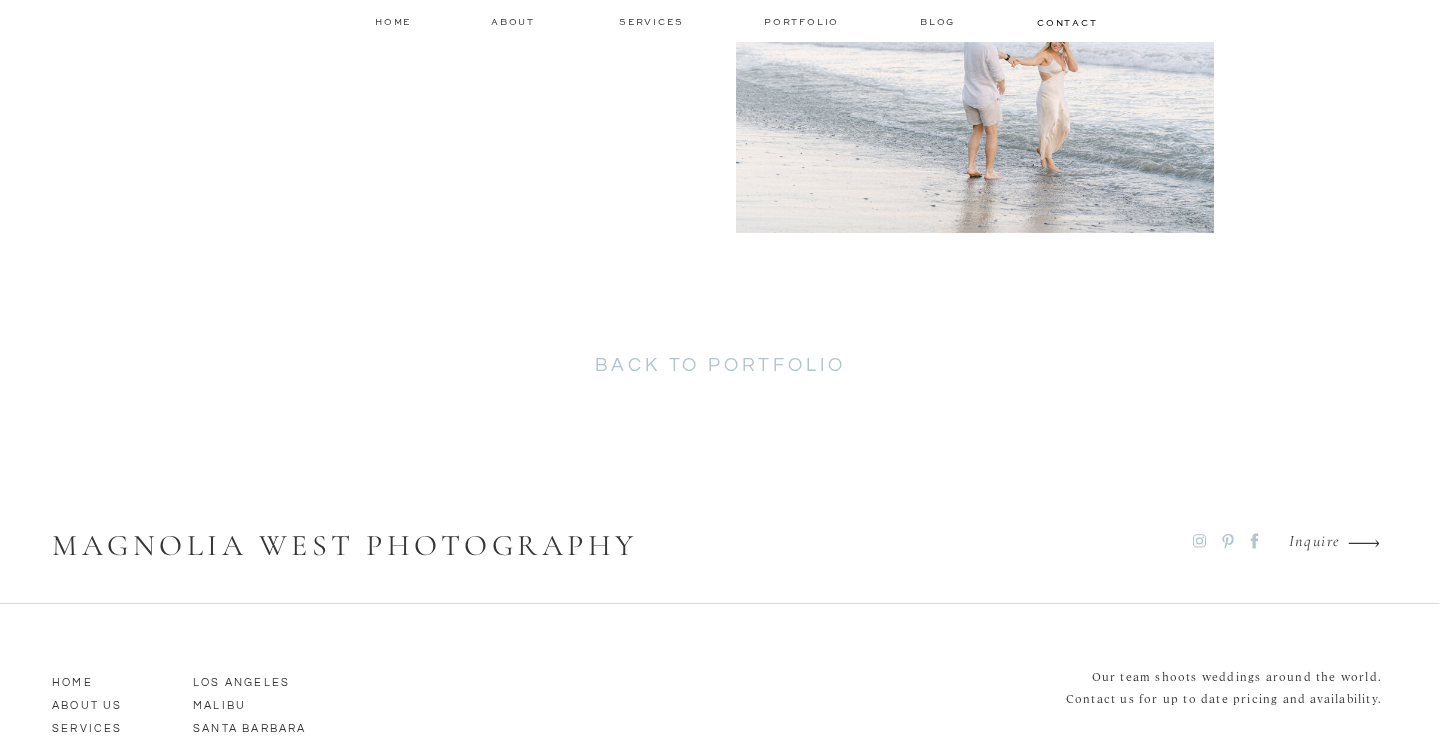 scroll, scrollTop: 3937, scrollLeft: 0, axis: vertical 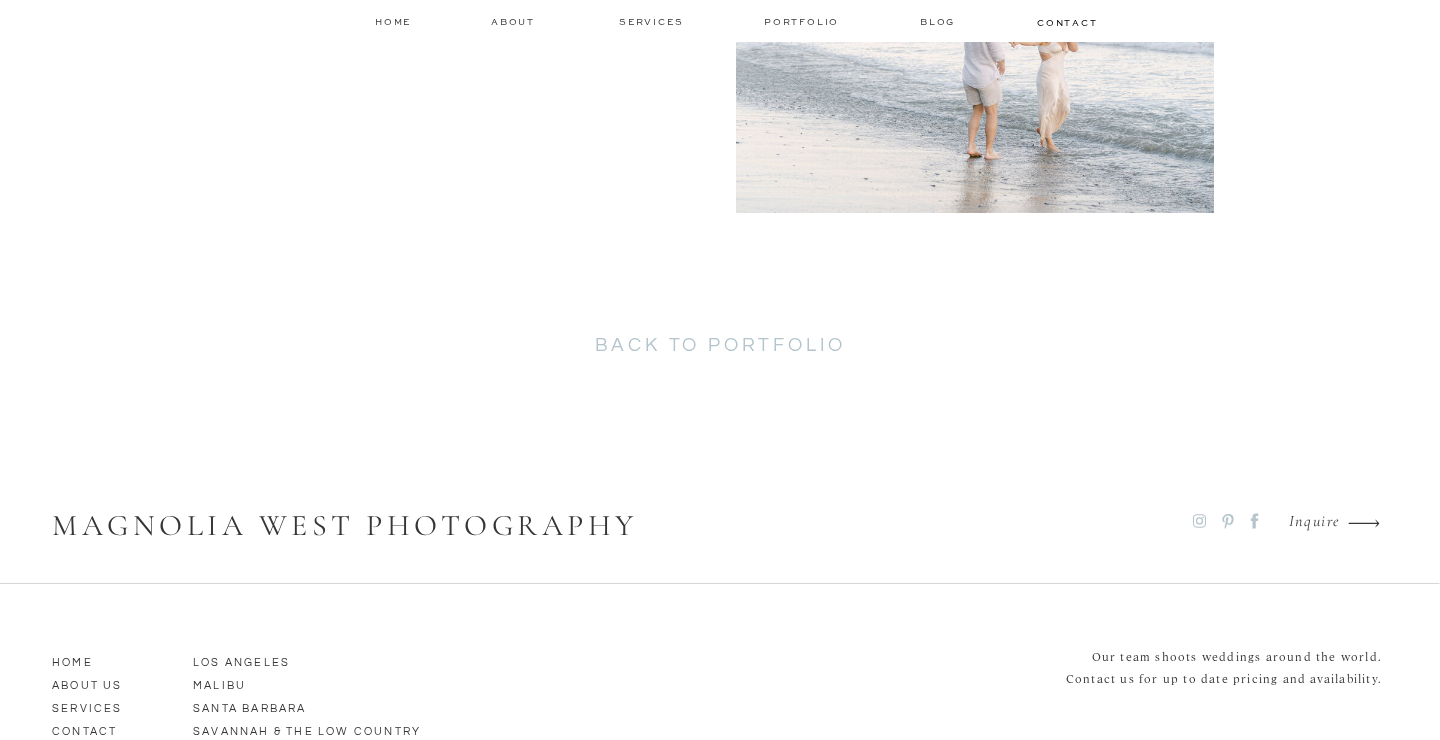 click on "back to portfolio" at bounding box center [720, 350] 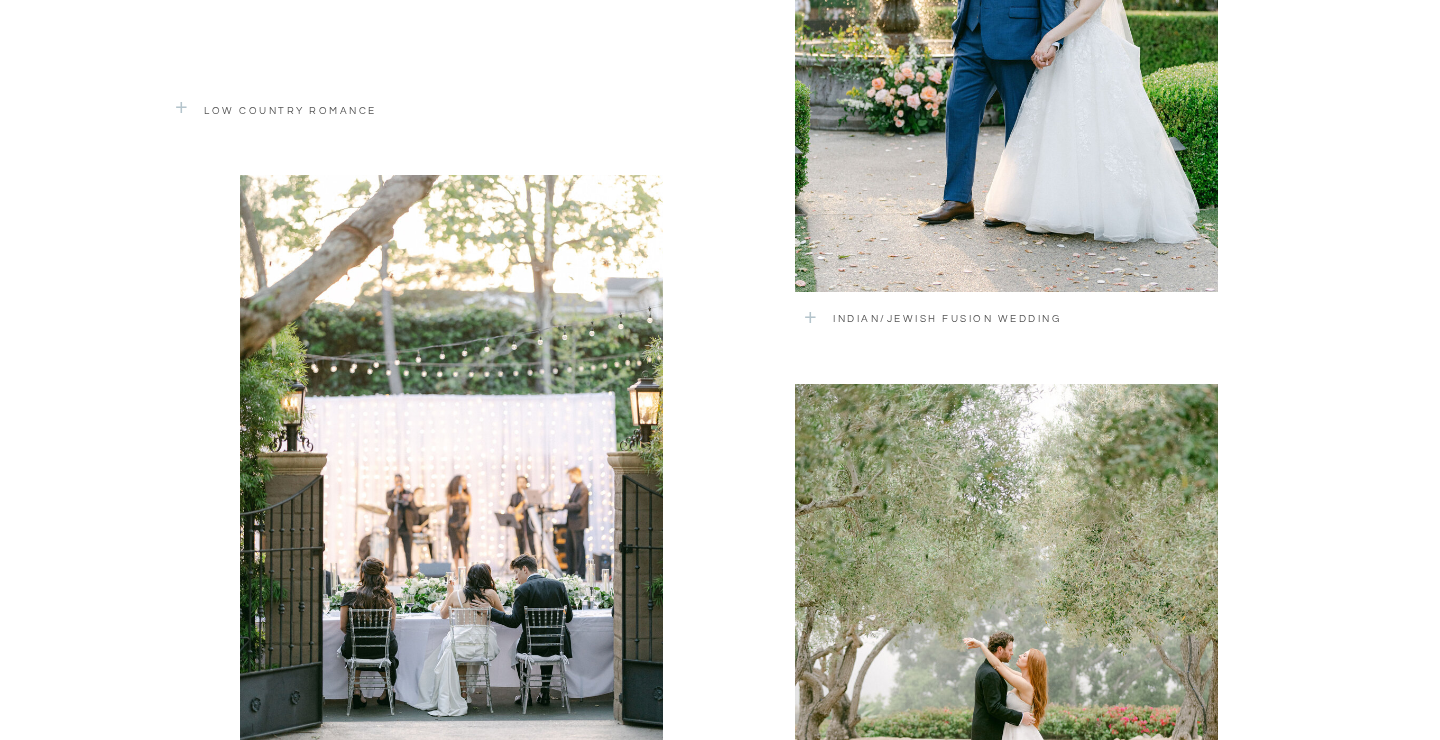 scroll, scrollTop: 2376, scrollLeft: 0, axis: vertical 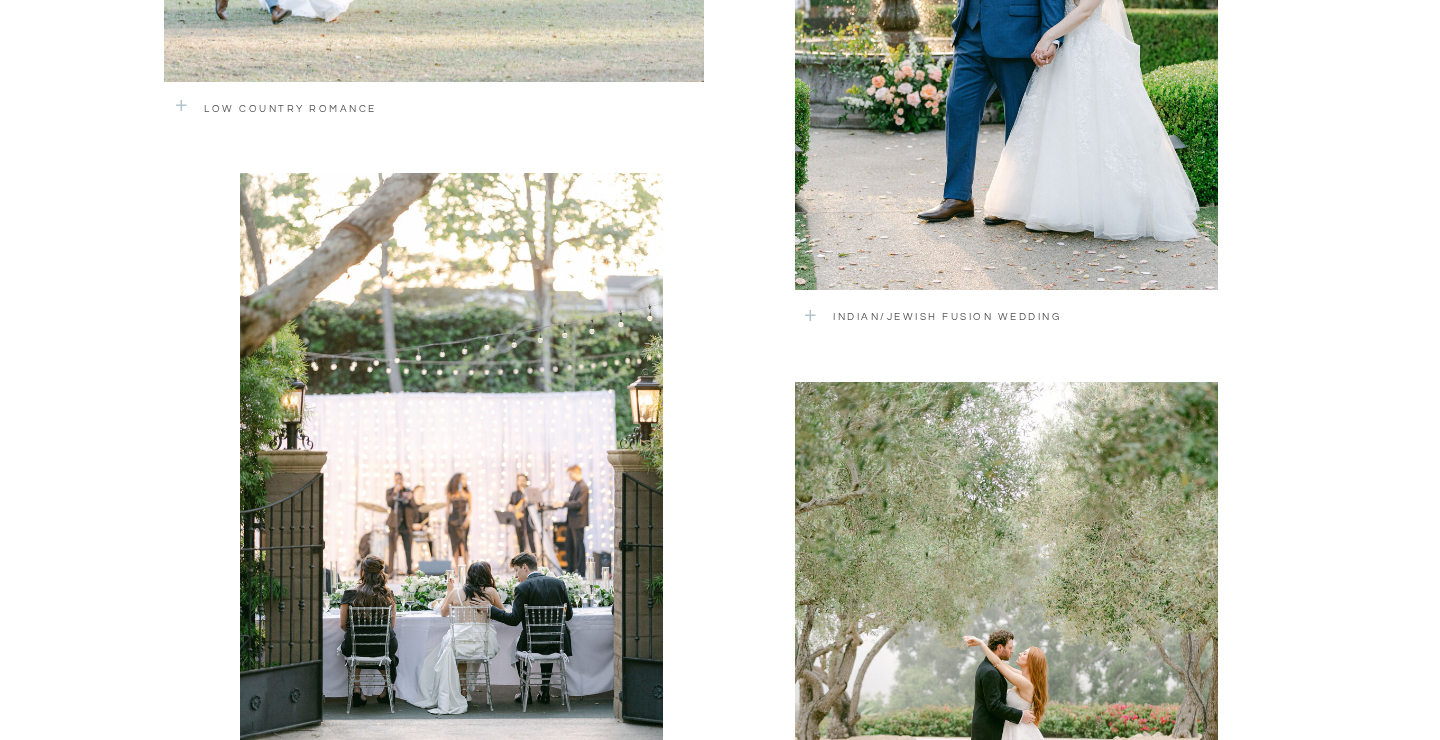 click on "Indian/Jewish Fusion Wedding" at bounding box center [1021, 320] 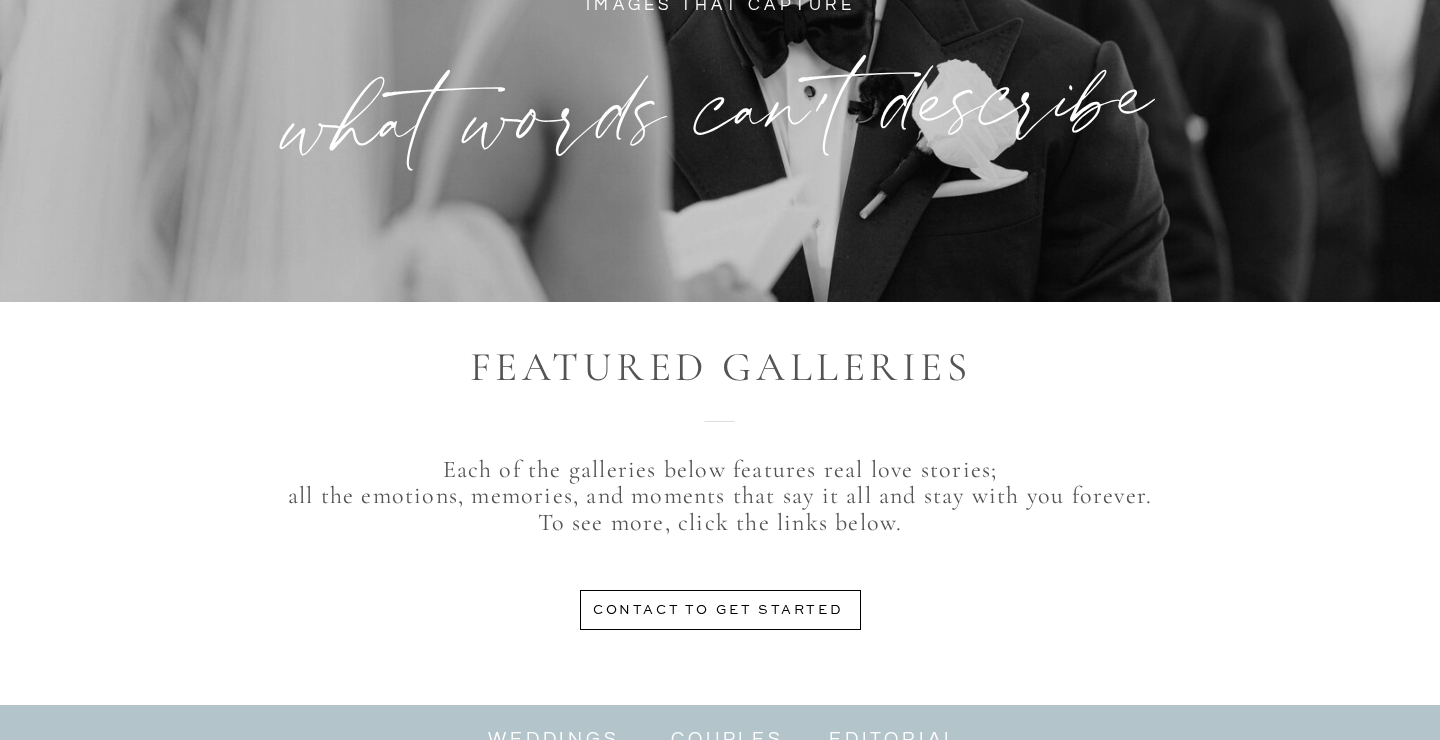 scroll, scrollTop: 0, scrollLeft: 0, axis: both 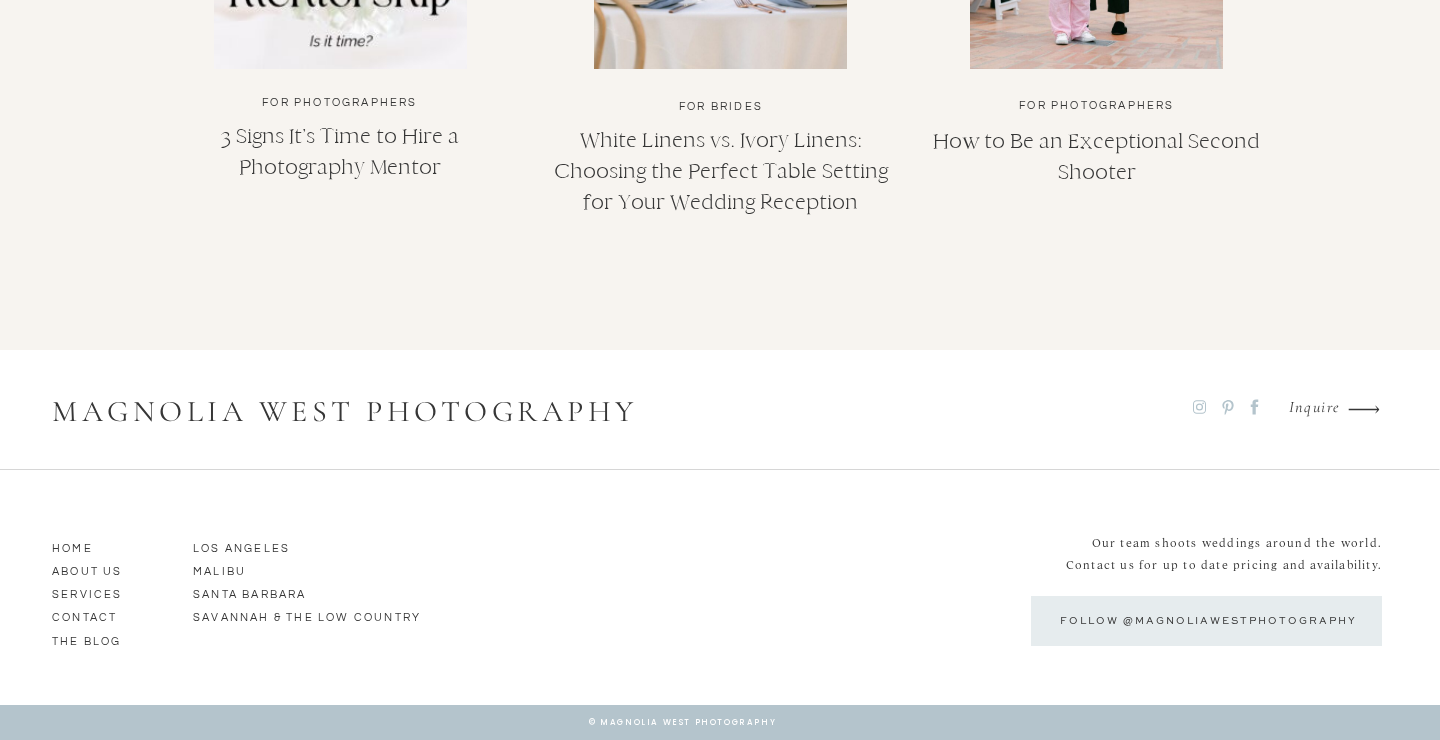 click on "MALIBU" at bounding box center [250, 569] 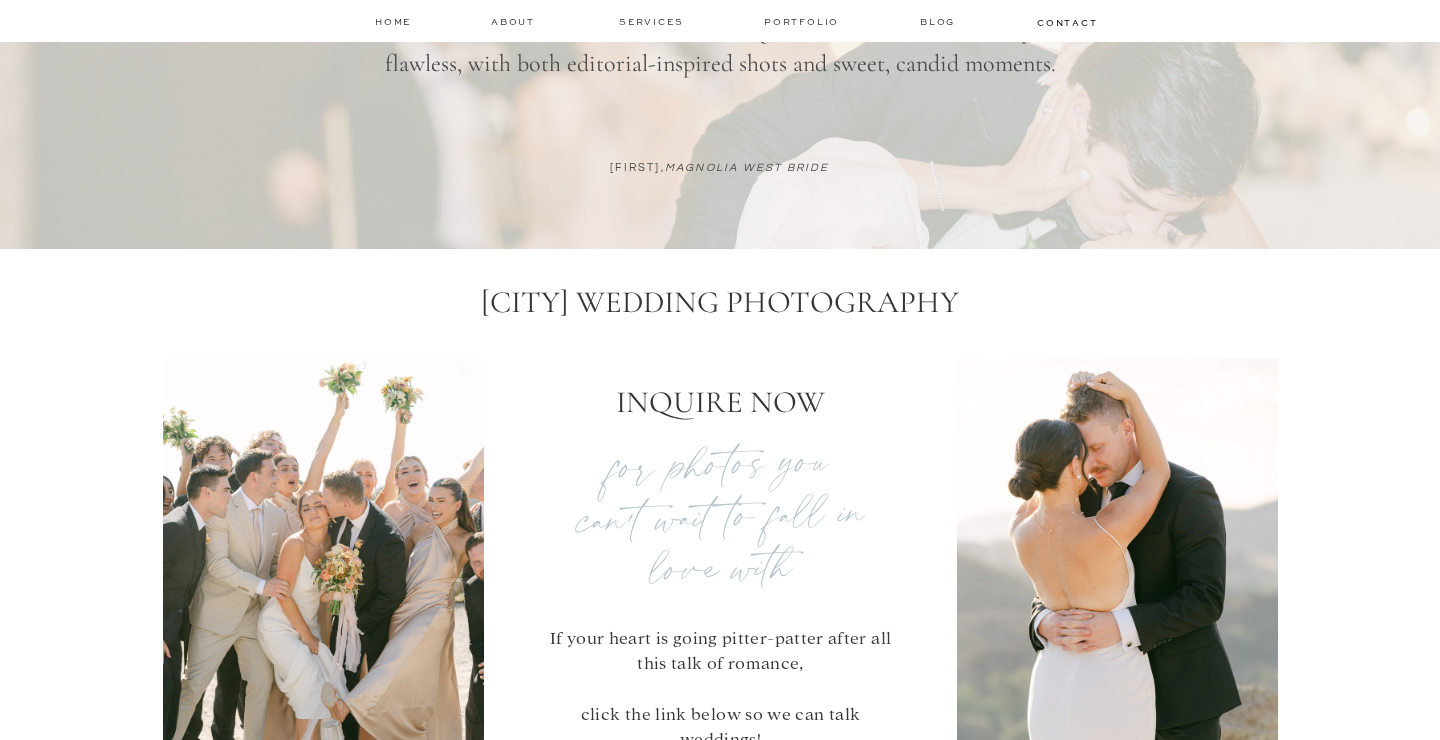 scroll, scrollTop: 8910, scrollLeft: 0, axis: vertical 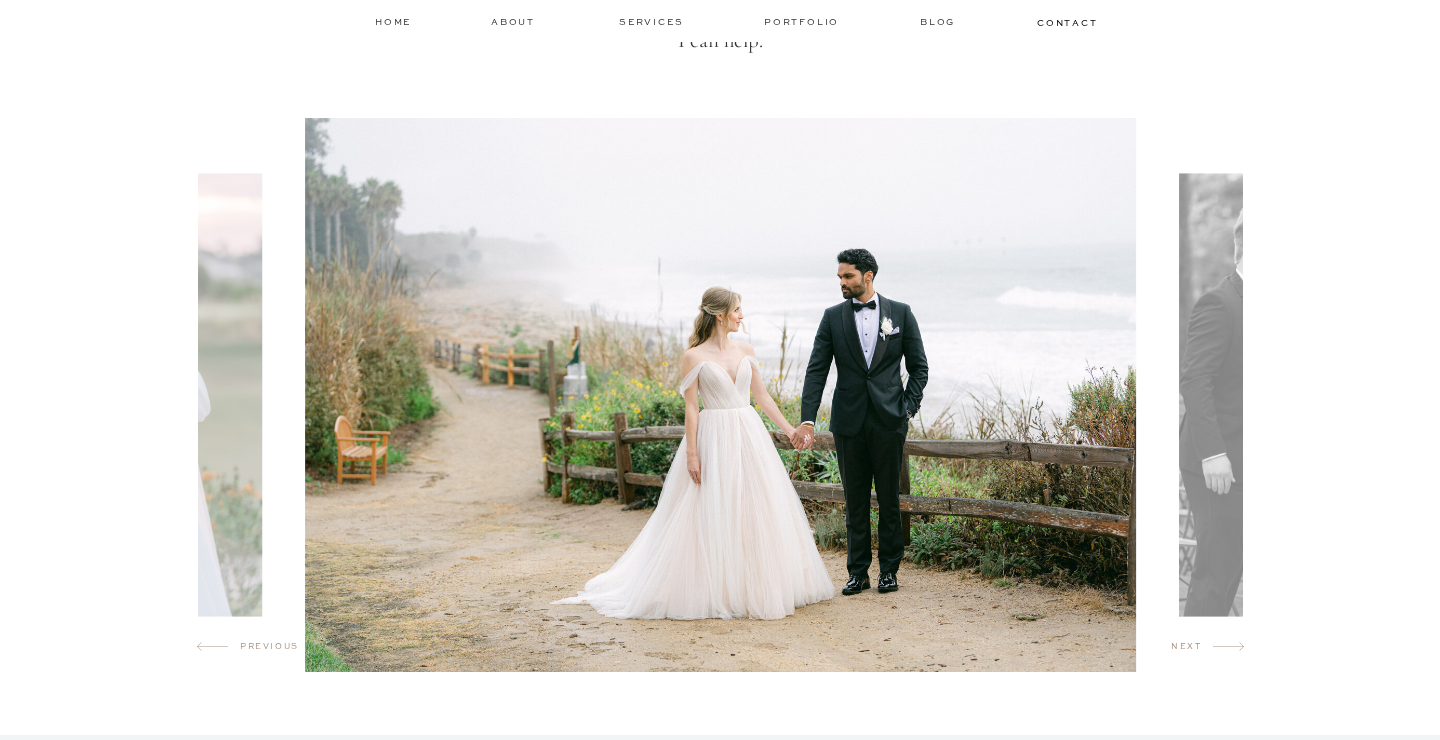 click at bounding box center [1326, 394] 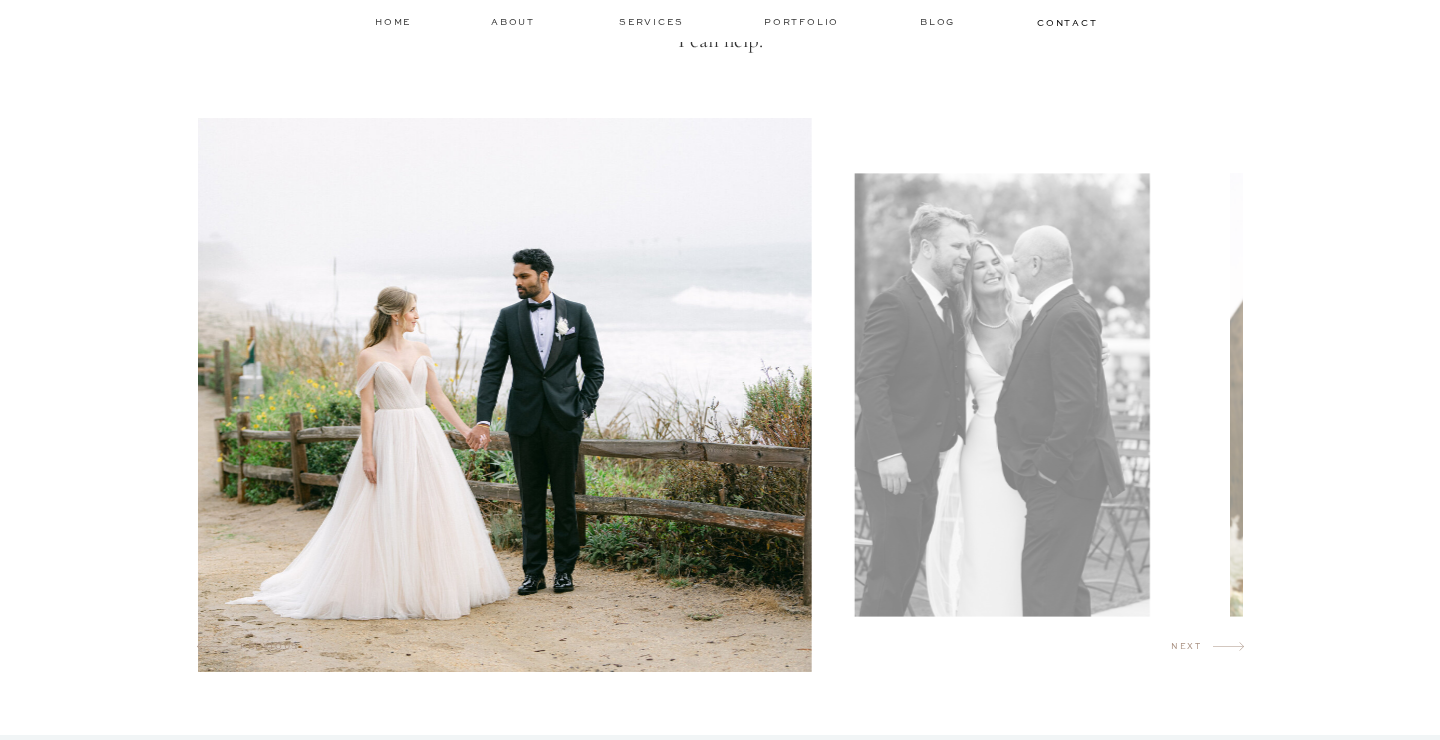 click at bounding box center (1001, 394) 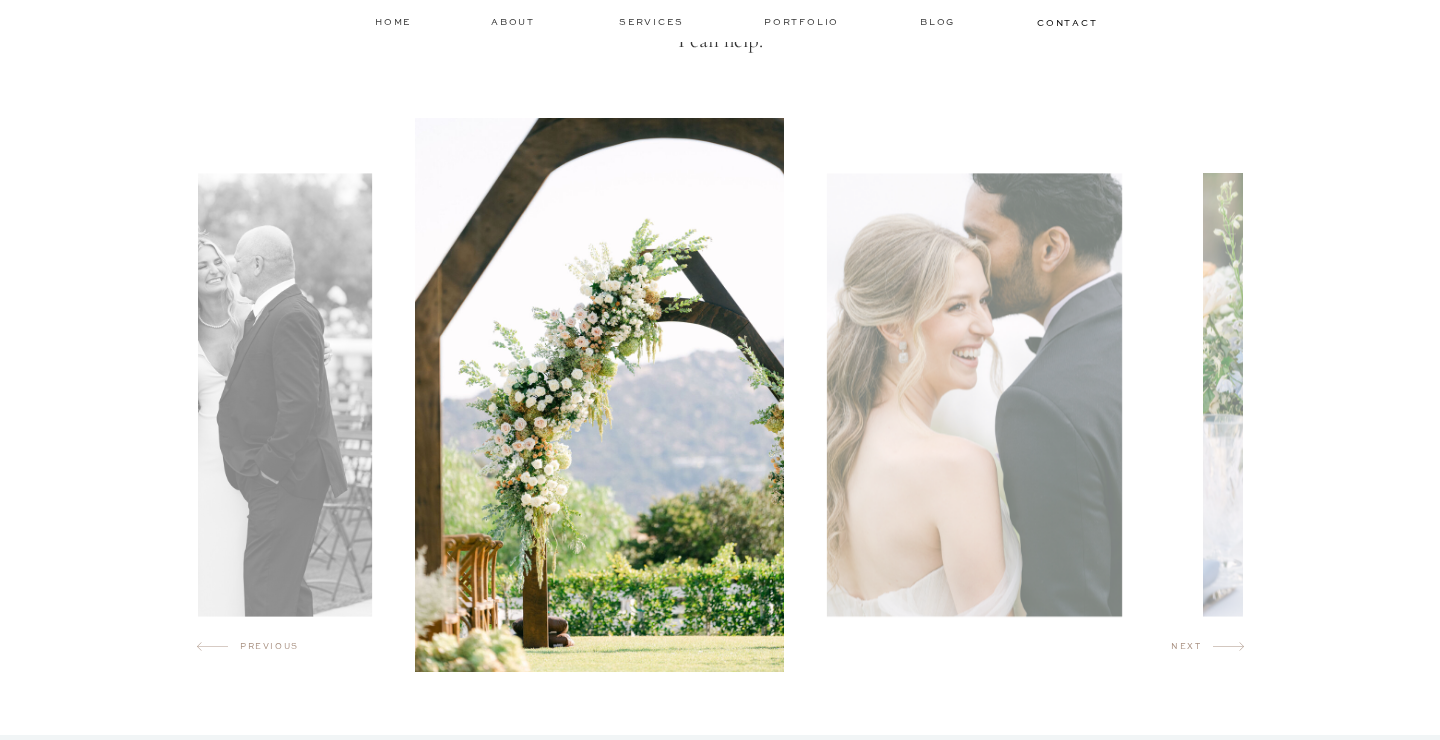 click at bounding box center (599, 395) 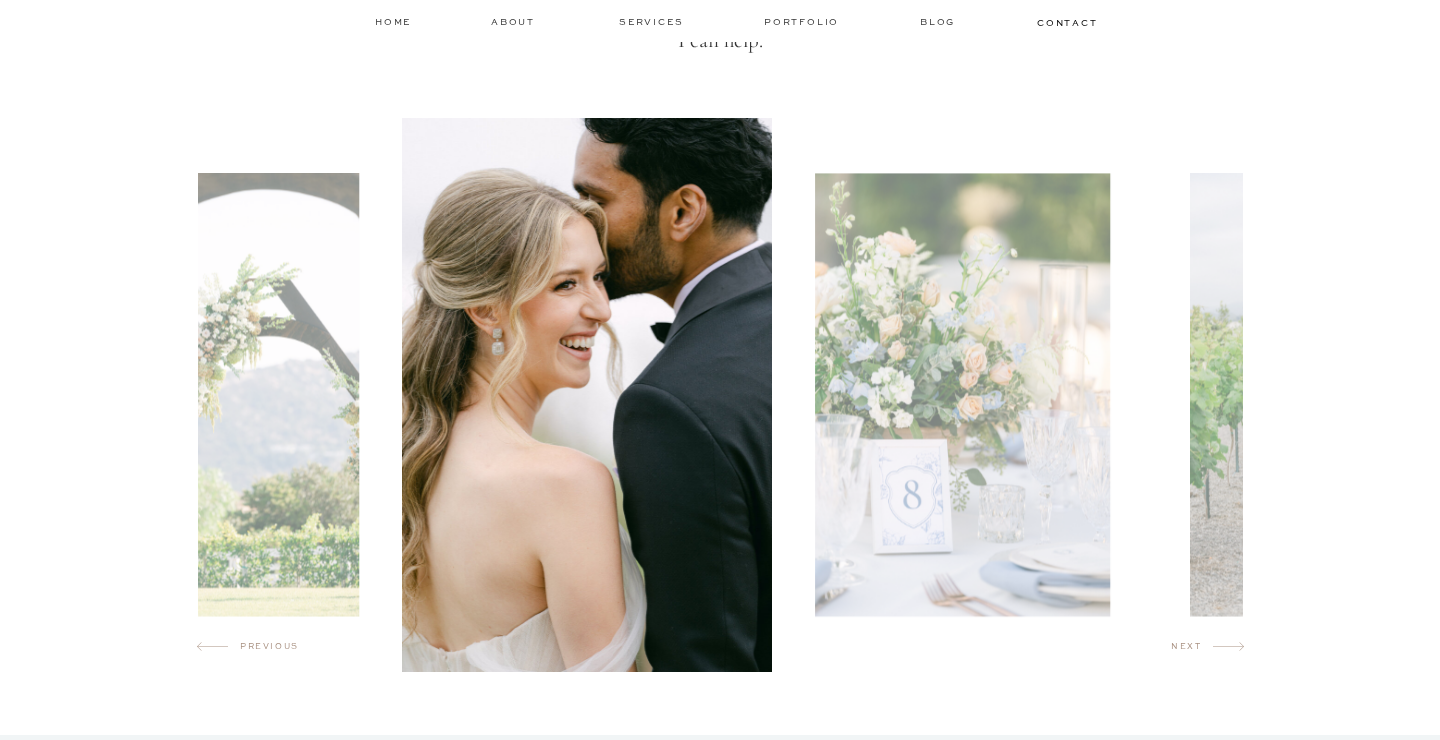 click at bounding box center [720, 395] 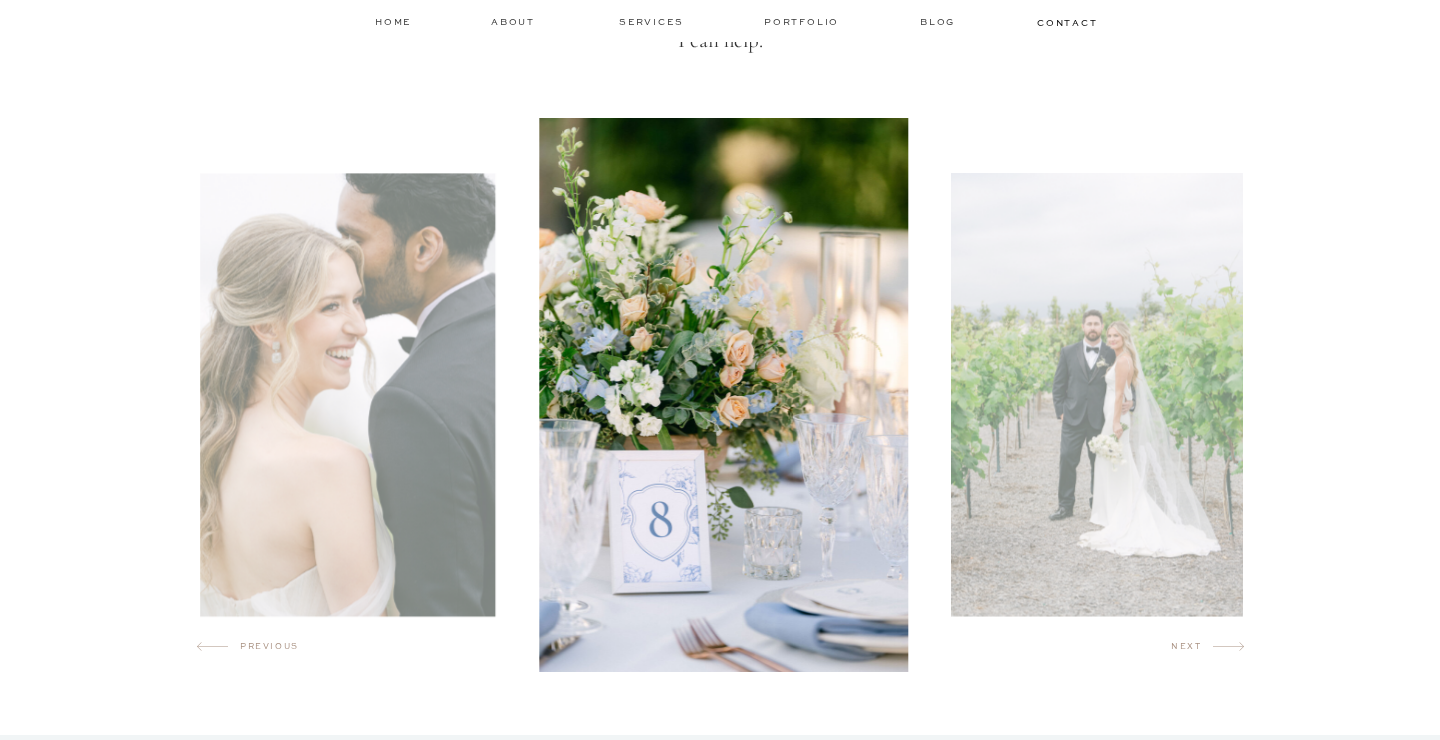 click at bounding box center [1098, 394] 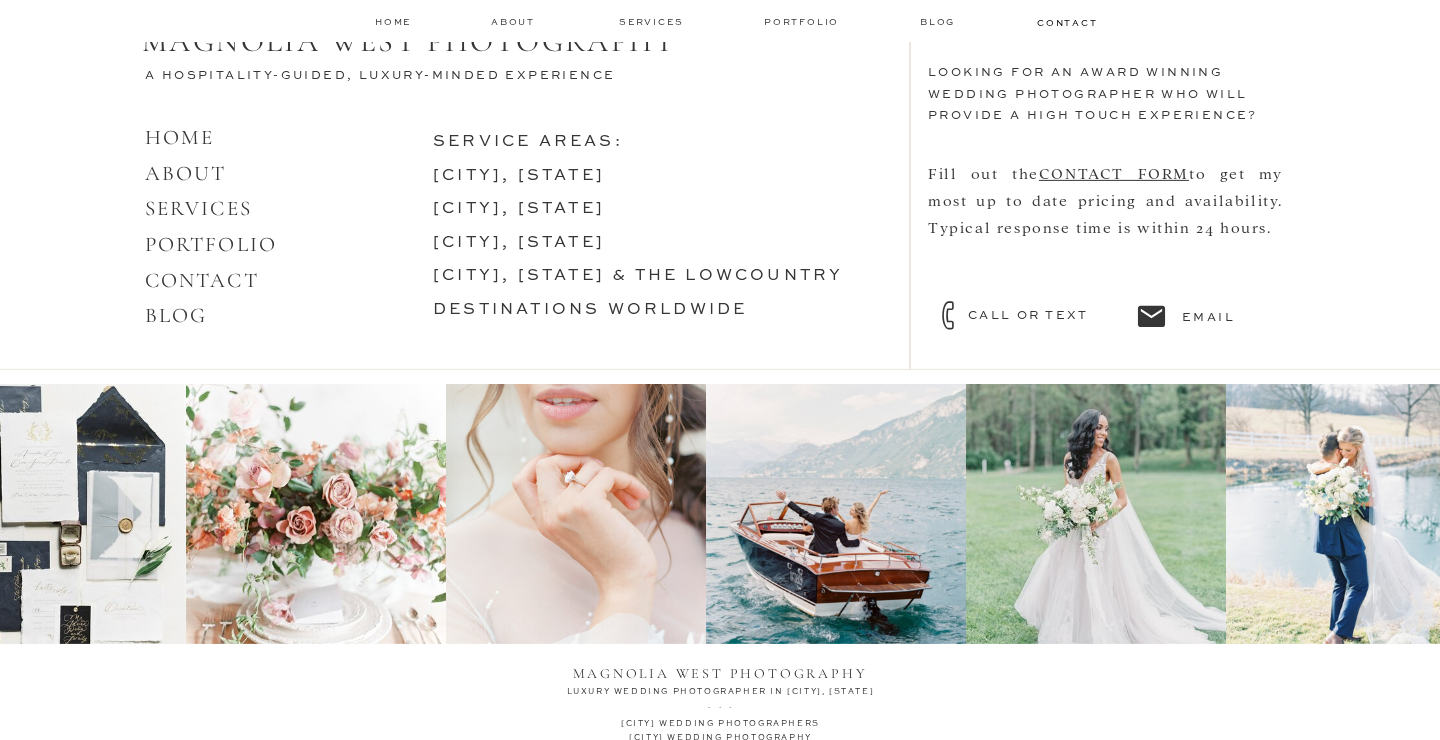 scroll, scrollTop: 8824, scrollLeft: 0, axis: vertical 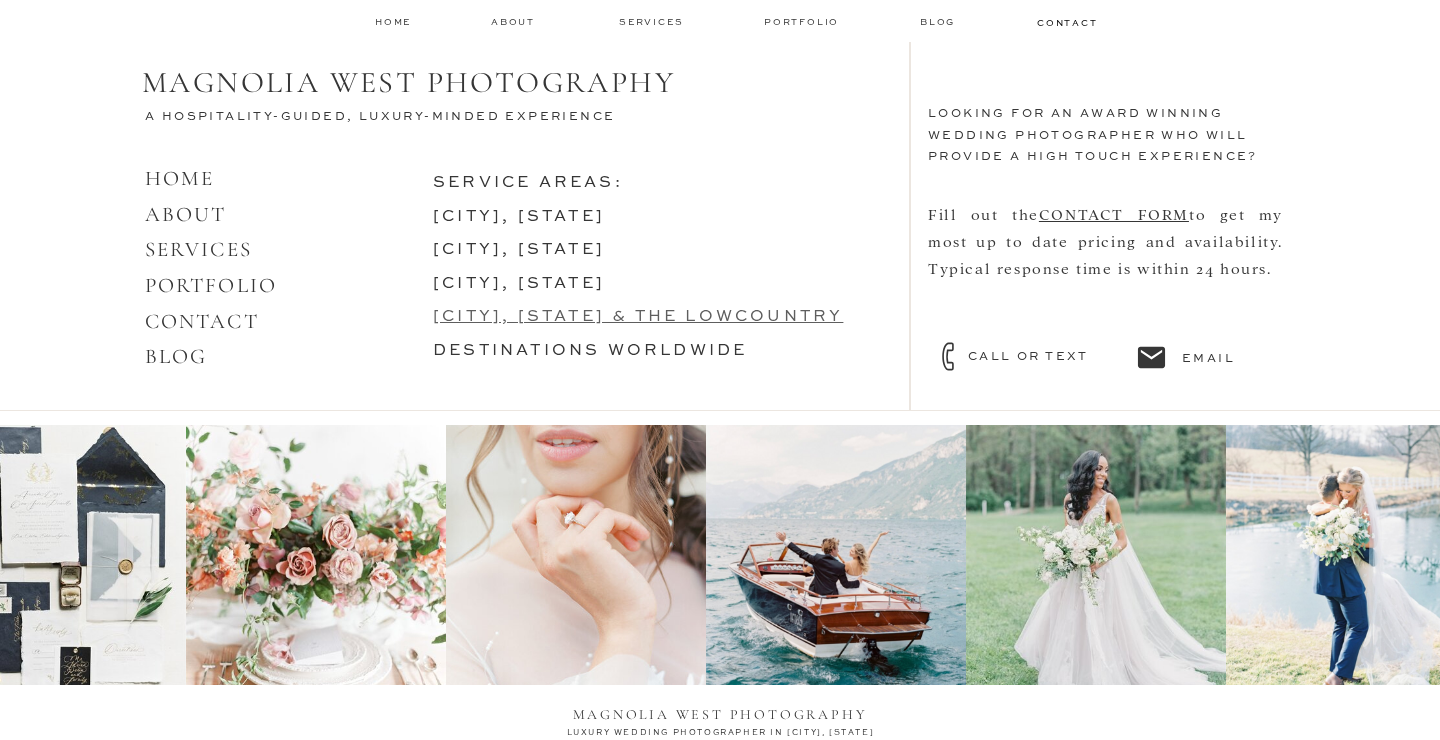 click on "[CITY], [STATE] & the lowcountry" at bounding box center [638, 317] 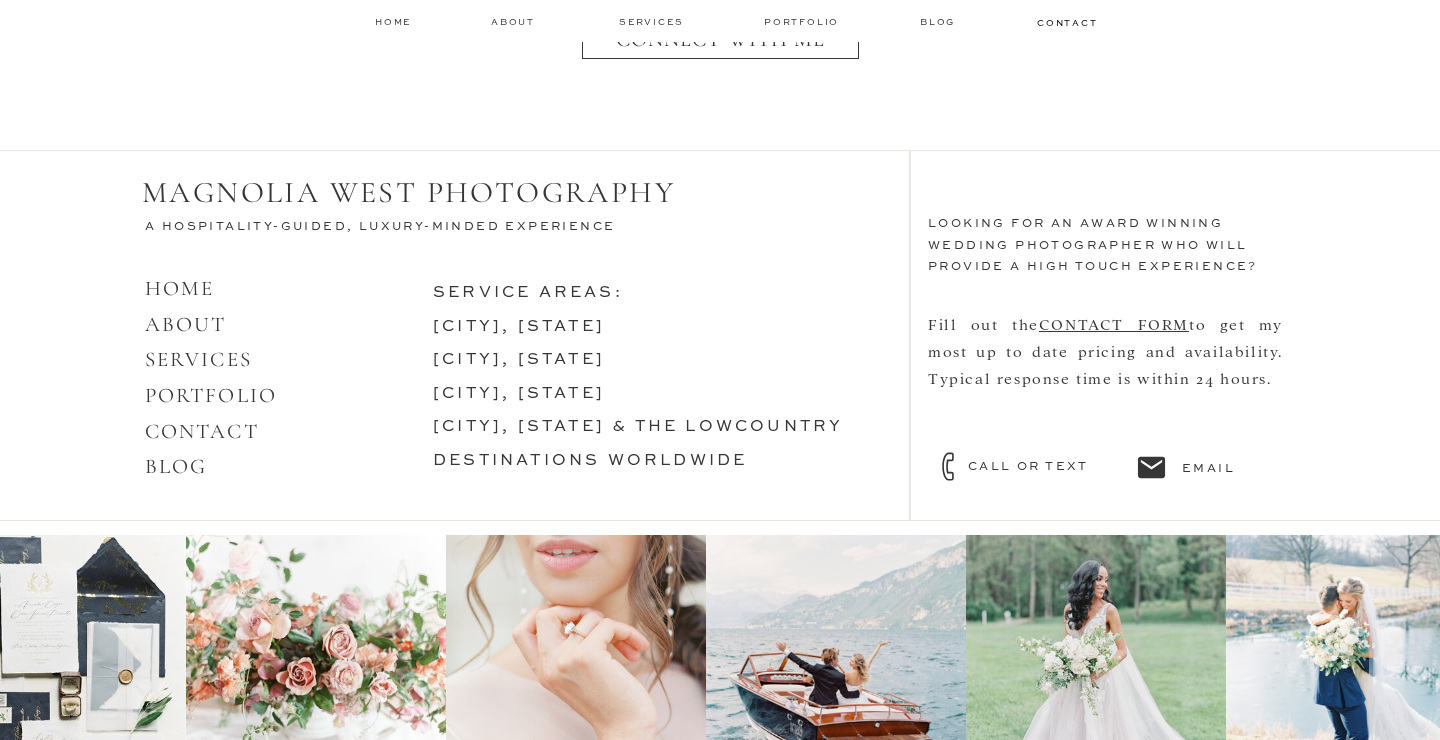 scroll, scrollTop: 8736, scrollLeft: 0, axis: vertical 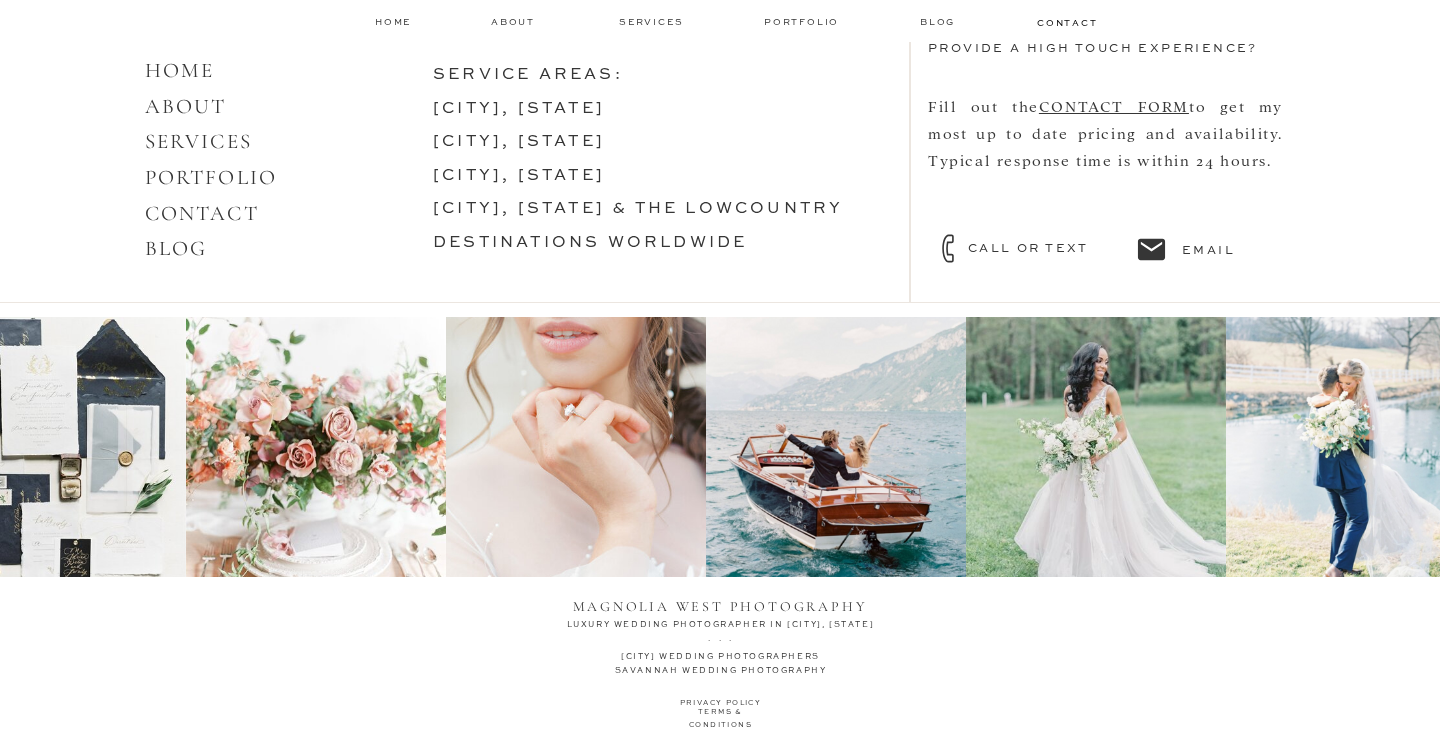 click on "magnolia west photography" at bounding box center [720, 602] 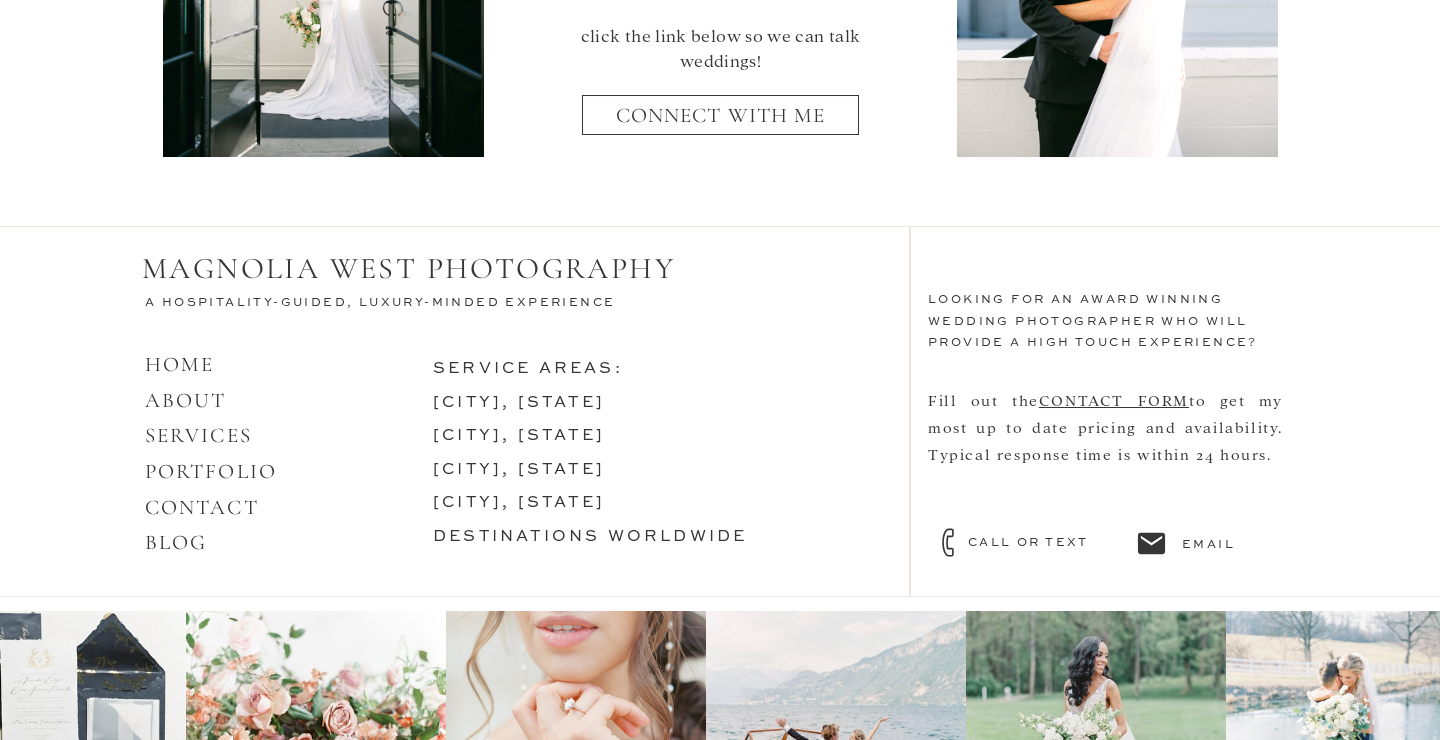 scroll, scrollTop: 8560, scrollLeft: 0, axis: vertical 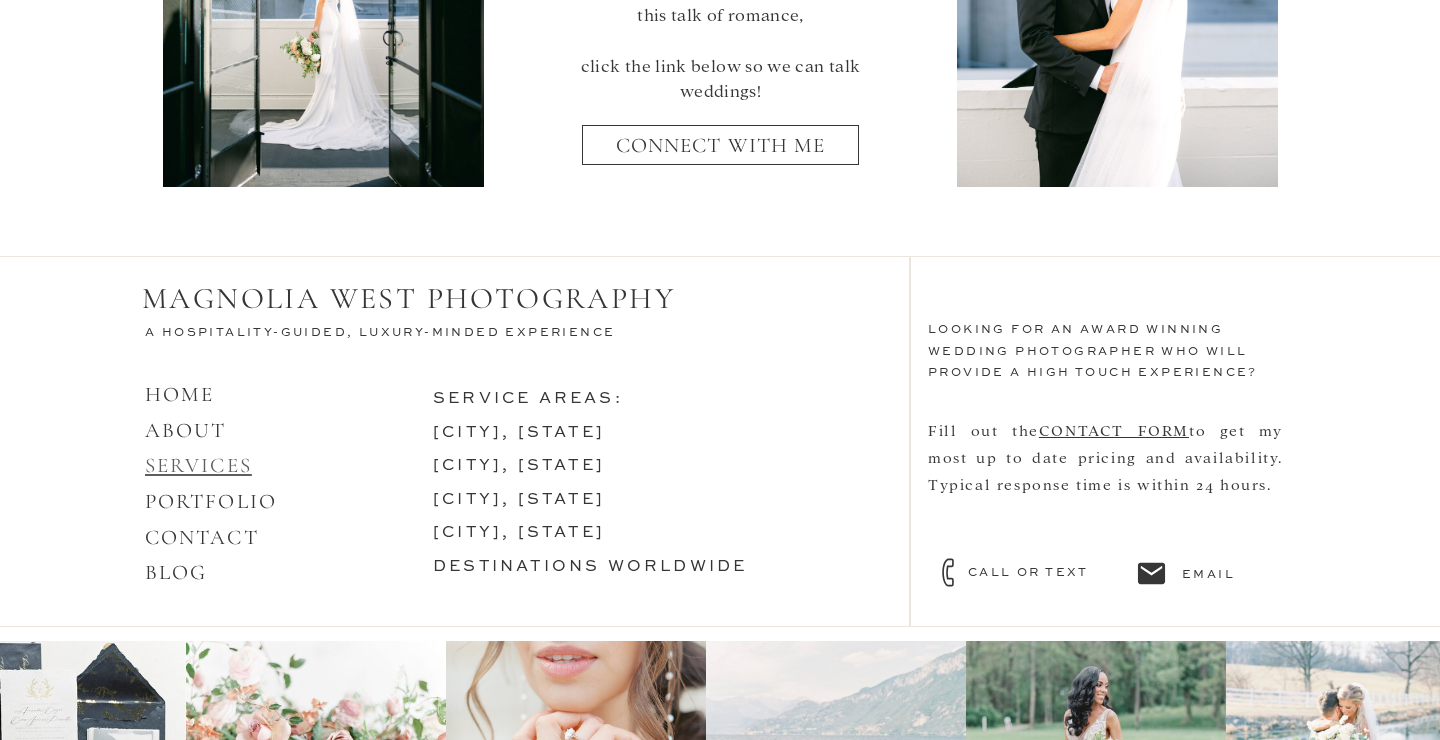 click on "SERVICES" at bounding box center (198, 465) 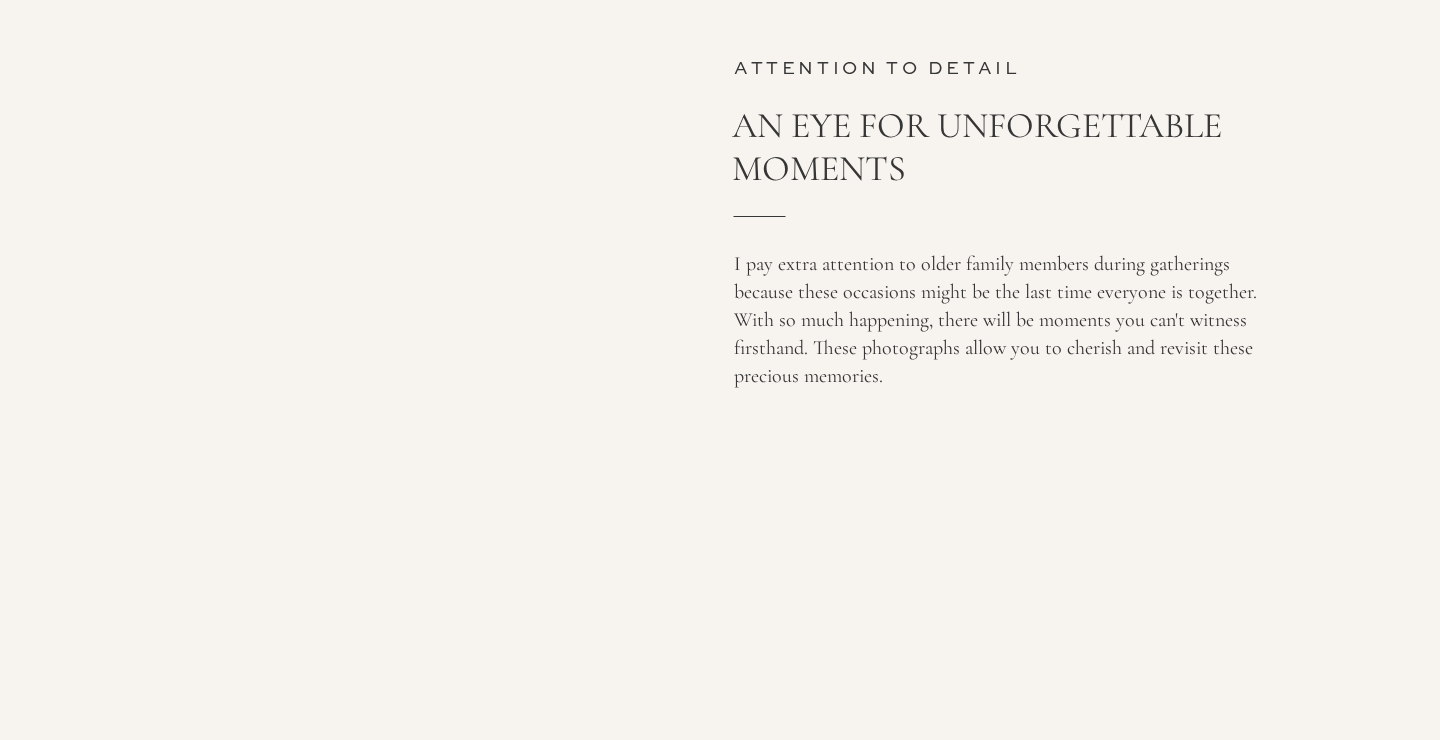 scroll, scrollTop: 6283, scrollLeft: 0, axis: vertical 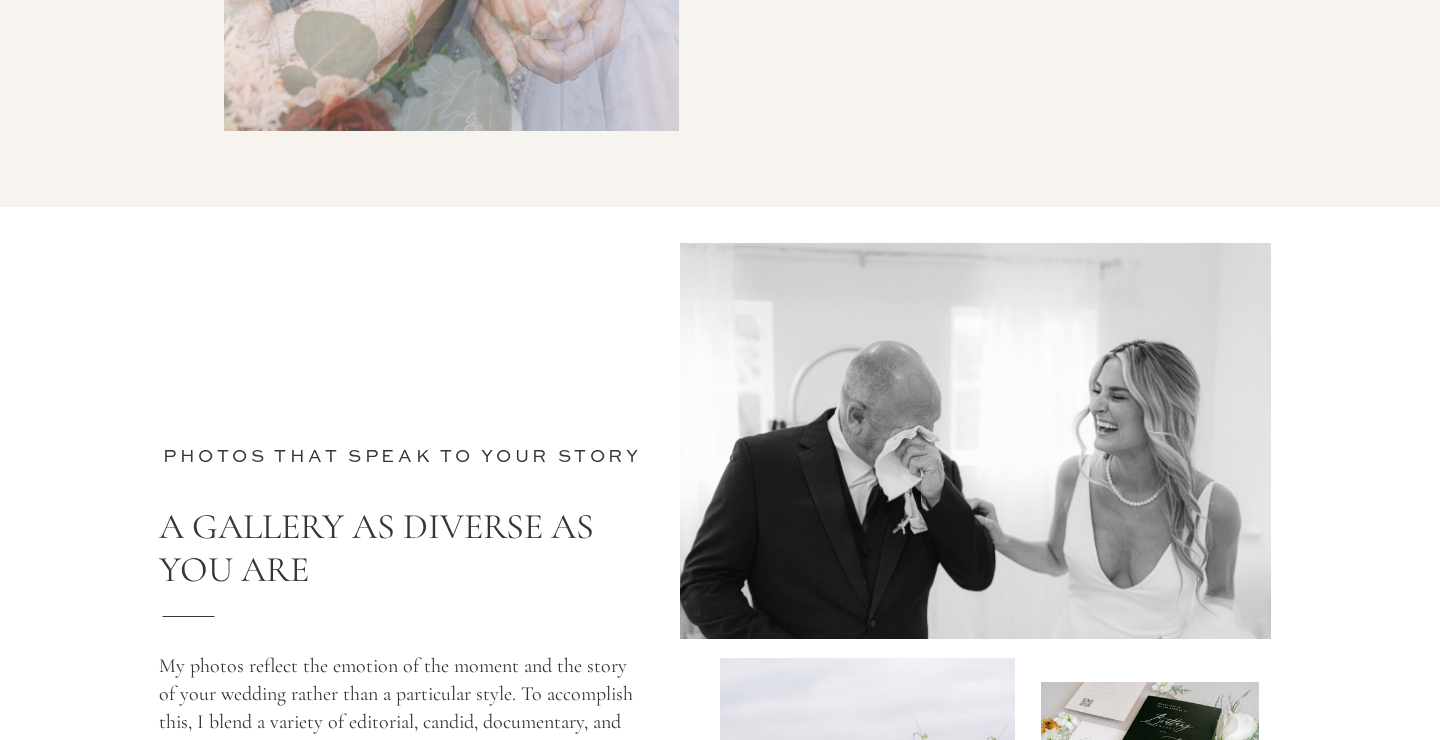 click on "magnolia west photography MAGNOLIA WEST PHOTOGRAPHY Blog about contact menu services home Portfolio HIGH-TOUCH WEDDING PHOTOGRAPHY
A Hospitality-Guided, Luxury-Minded Experience SERVICES Your wedding should be an unforgettable experience you treasure forever.
And you deserve to have top-tier partners by your side, dedicated to making that happen.
When you hire me, you're not only hiring a photographer, but also you're hiring​​​​​​​
a true professional, advisor, and trusted friend.
Keep reading to find out what working with me looks like.
VISUAL CONCEPTS  evolved into a  DREAMY REALITY THE process how it works 01 02 03 CONNECT We'll get to know each other, discuss your vision, and create a custom package that meets your needs. ENGAGEMENT SESSION We'll get your engagement session on the calendar and start brainstorming outfit and location ideas. This is the perfect ice breaker to get out all the awkward poses and nervous jitters before your wedding day. support 04 CELEBRATE LET'S CONNECT" at bounding box center [720, -1033] 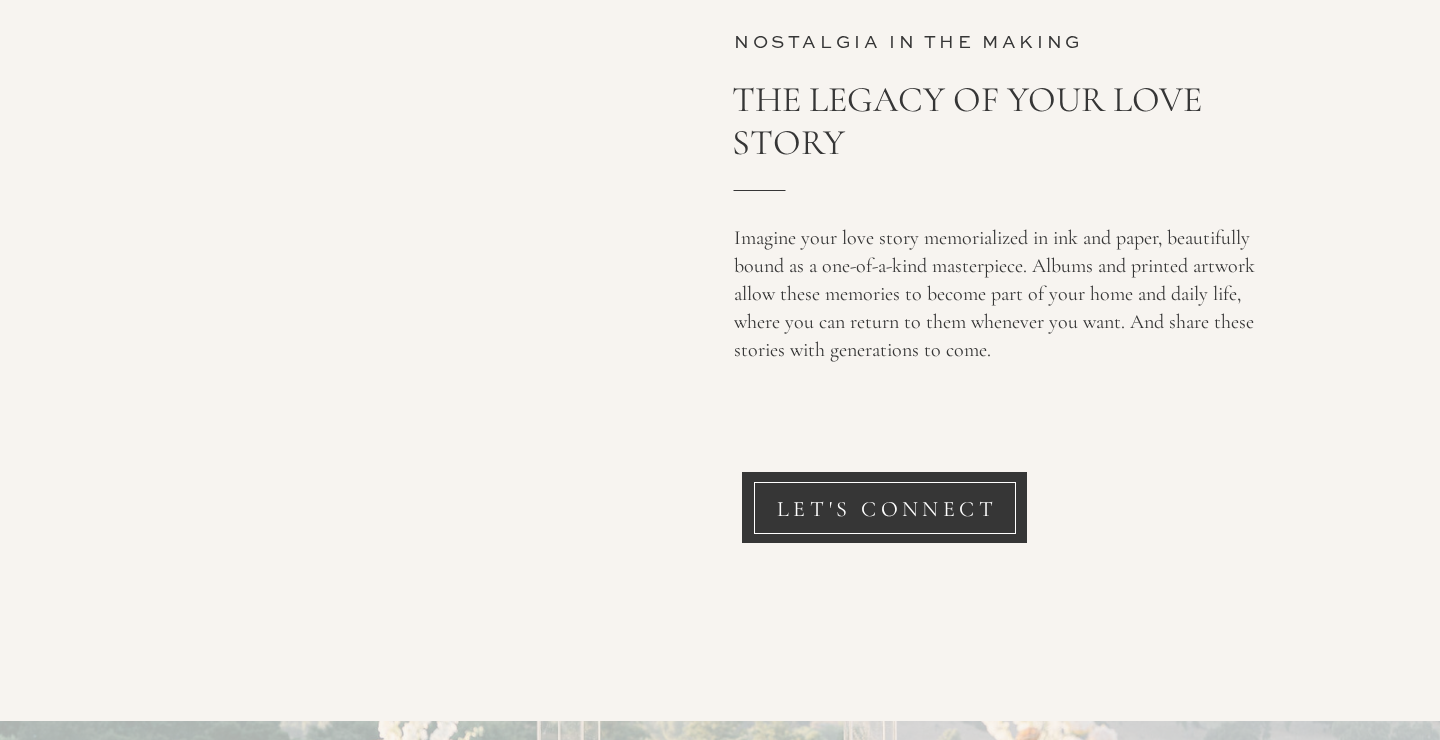 scroll, scrollTop: 7471, scrollLeft: 0, axis: vertical 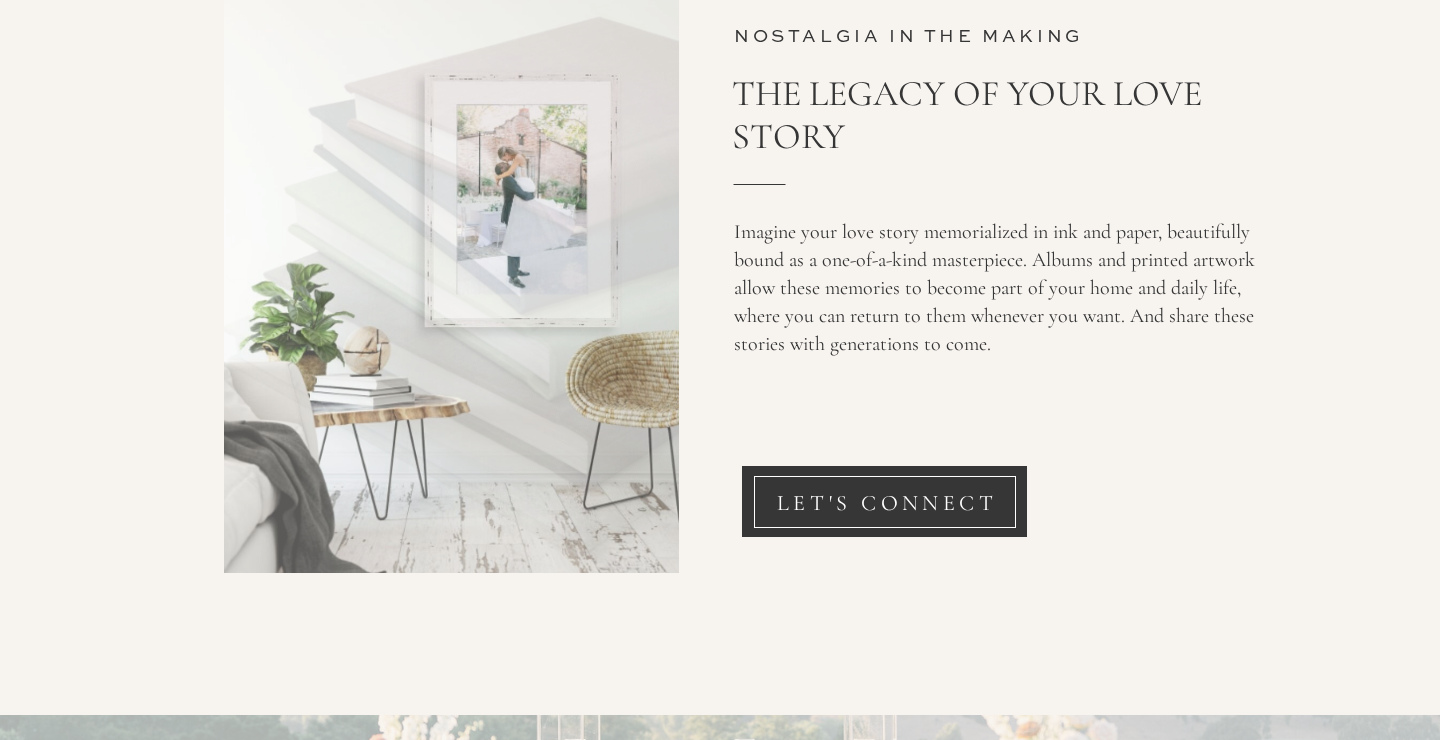 click on "magnolia west photography MAGNOLIA WEST PHOTOGRAPHY Blog about contact menu services home Portfolio HIGH-TOUCH WEDDING PHOTOGRAPHY
A Hospitality-Guided, Luxury-Minded Experience SERVICES Your wedding should be an unforgettable experience you treasure forever.
And you deserve to have top-tier partners by your side, dedicated to making that happen.
When you hire me, you're not only hiring a photographer, but also you're hiring​​​​​​​
a true professional, advisor, and trusted friend.
Keep reading to find out what working with me looks like.
VISUAL CONCEPTS  evolved into a  DREAMY REALITY THE process how it works 01 02 03 CONNECT We'll get to know each other, discuss your vision, and create a custom package that meets your needs. ENGAGEMENT SESSION We'll get your engagement session on the calendar and start brainstorming outfit and location ideas. This is the perfect ice breaker to get out all the awkward poses and nervous jitters before your wedding day. support 04 CELEBRATE LET'S CONNECT" at bounding box center [720, -2221] 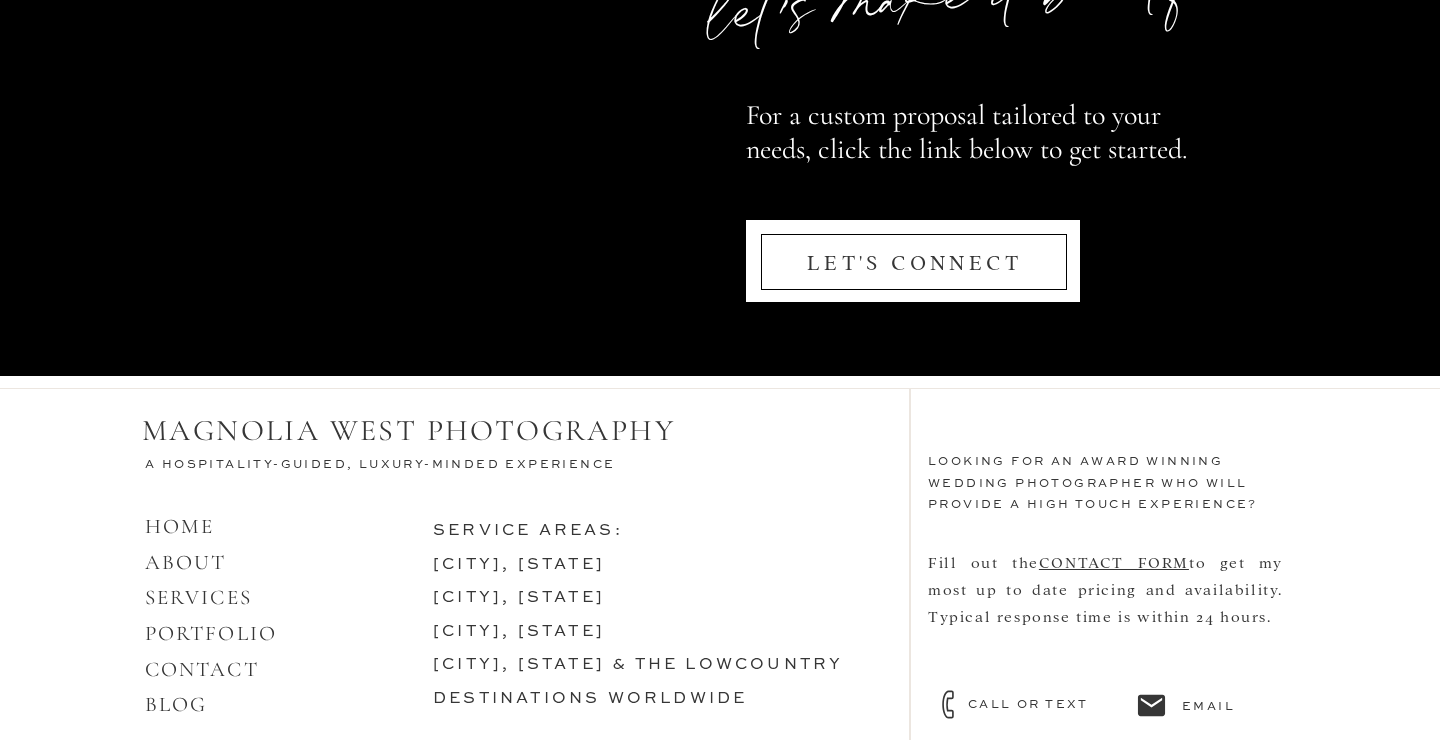 scroll, scrollTop: 9761, scrollLeft: 0, axis: vertical 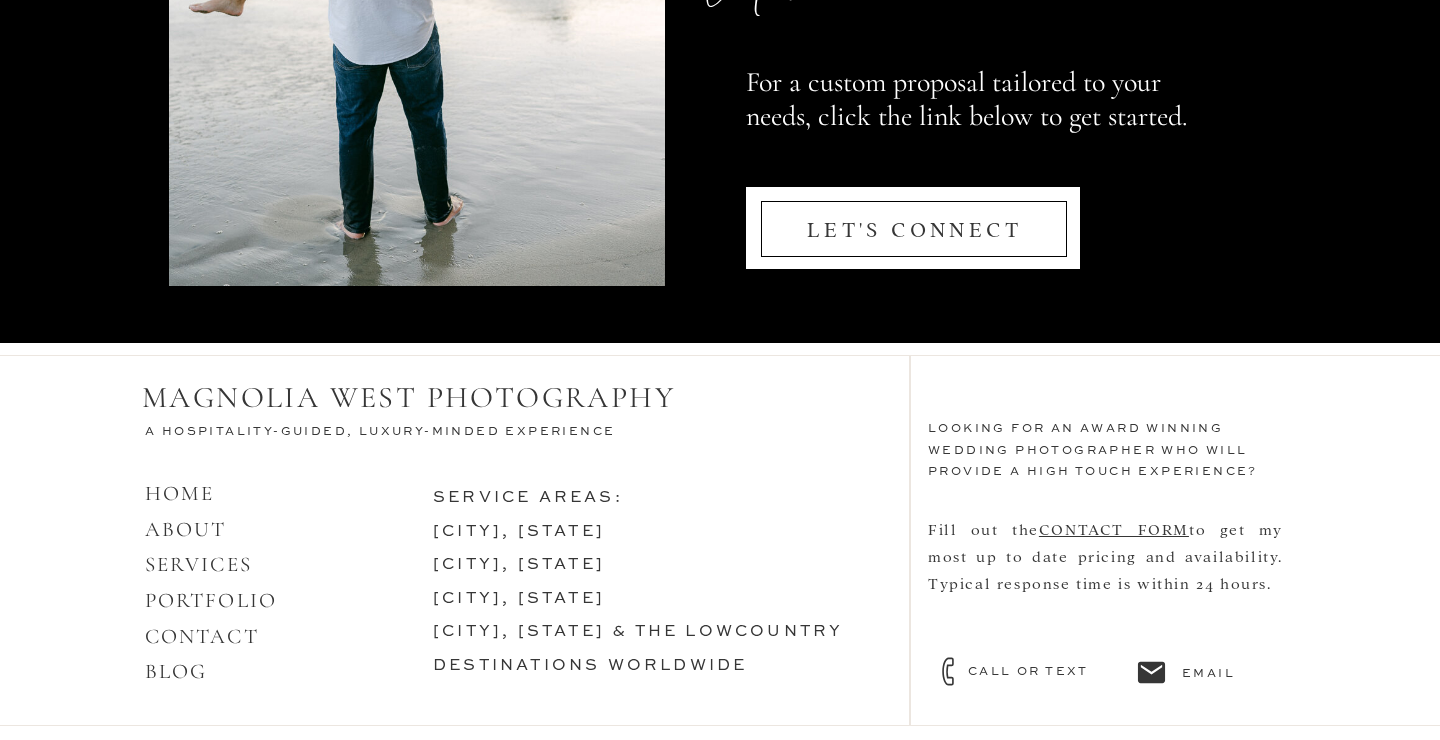 click on "call or text" at bounding box center [1046, 671] 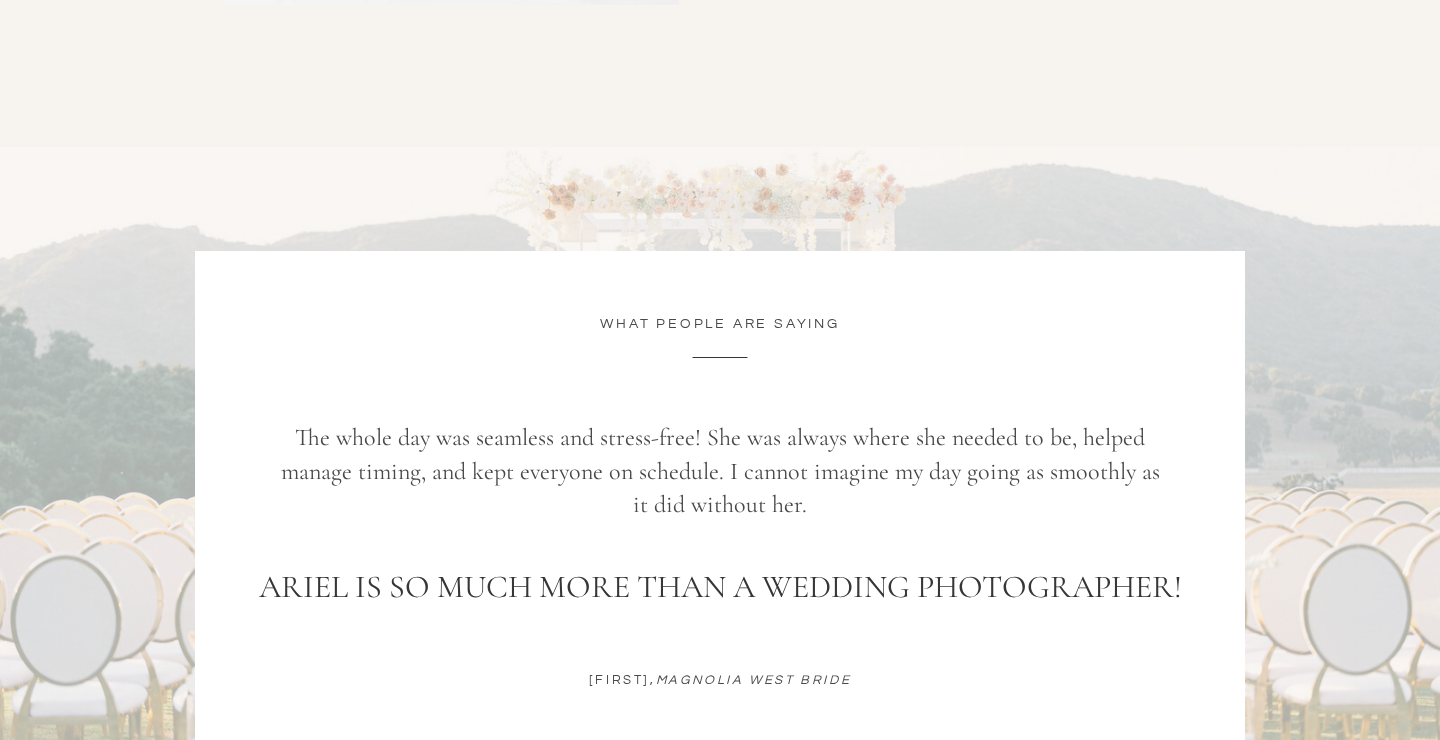 scroll, scrollTop: 8033, scrollLeft: 0, axis: vertical 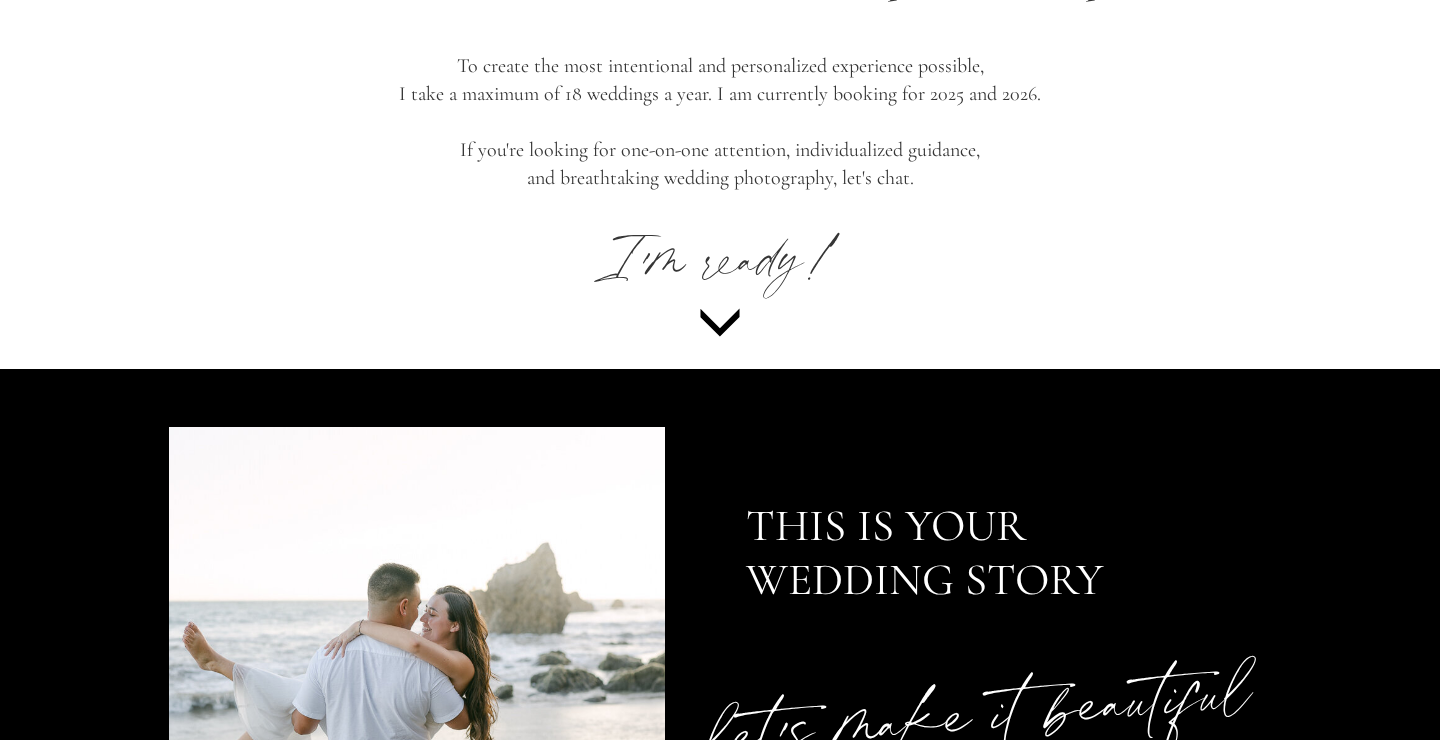 click 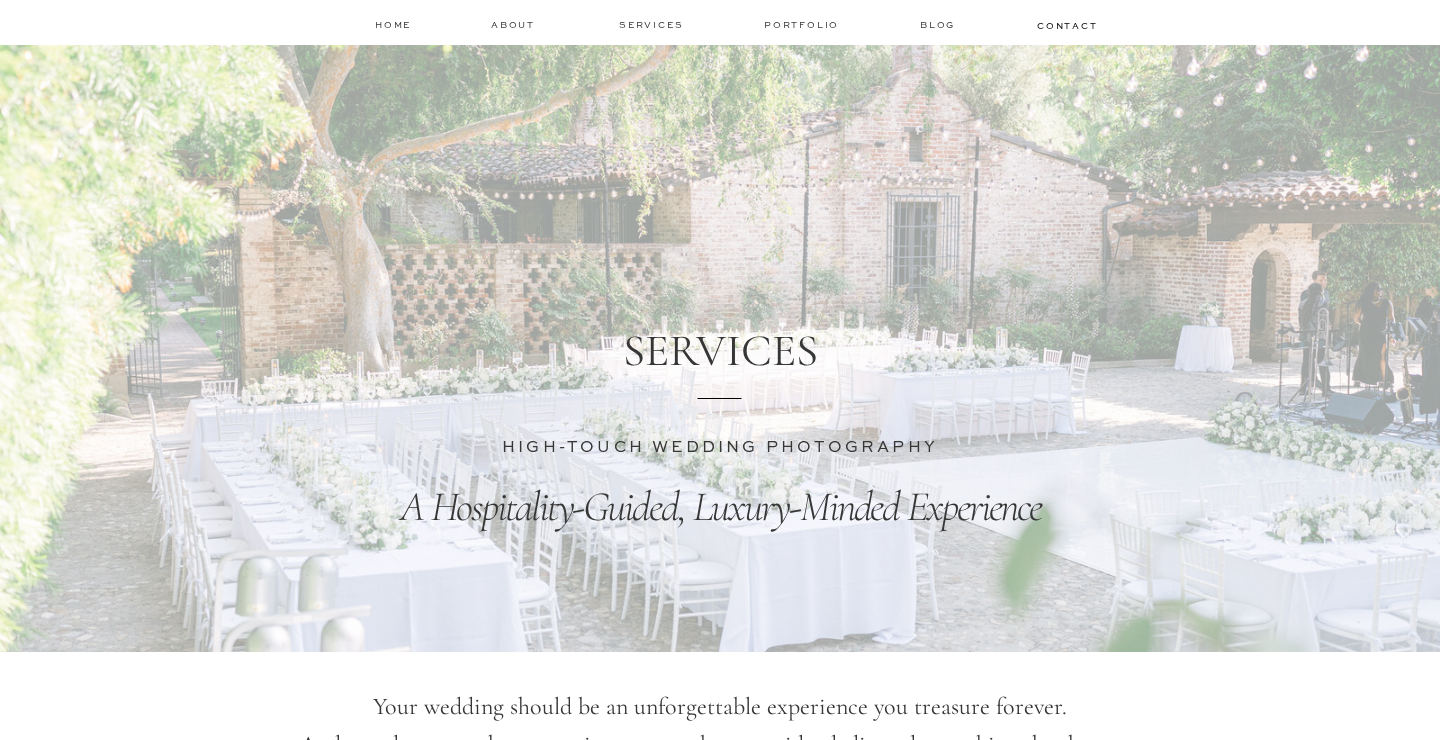scroll, scrollTop: 0, scrollLeft: 0, axis: both 